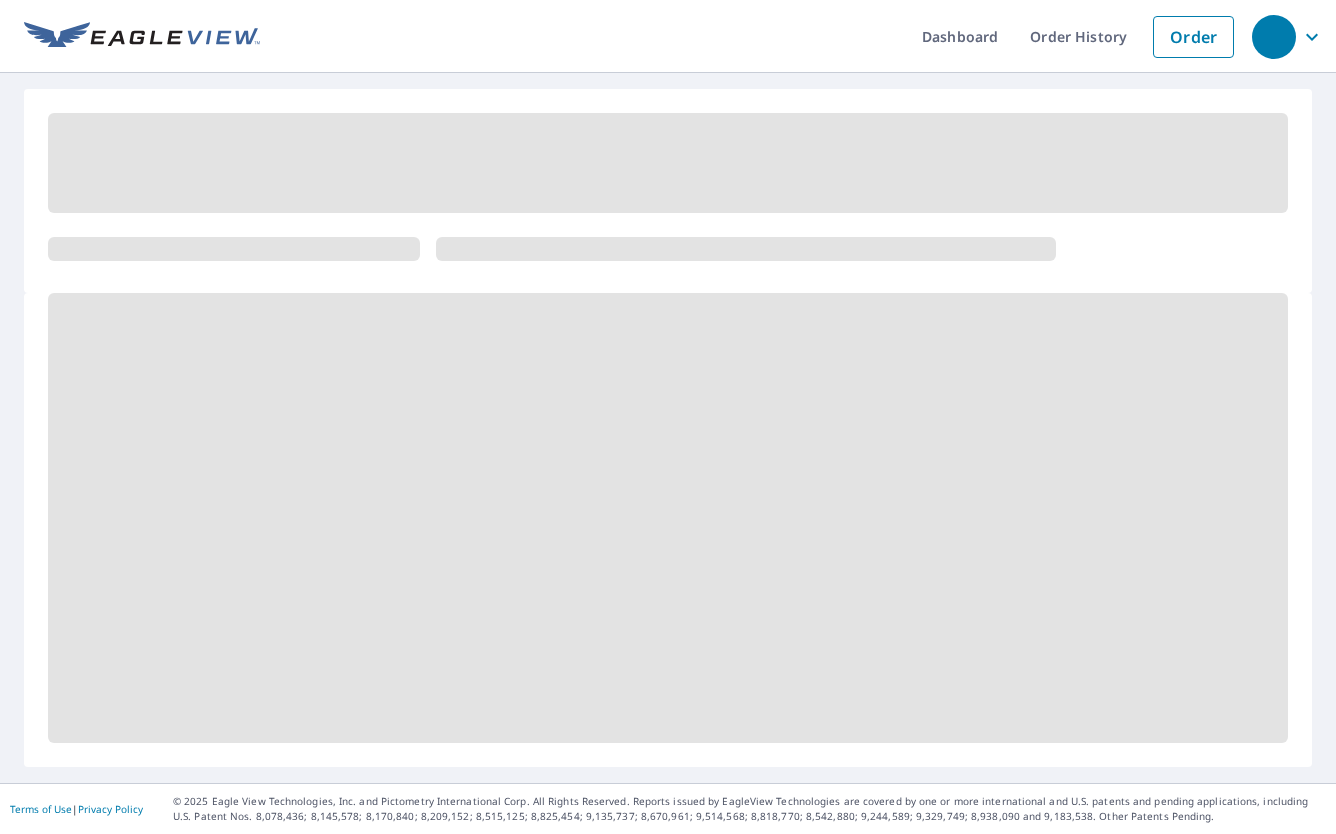 scroll, scrollTop: 0, scrollLeft: 0, axis: both 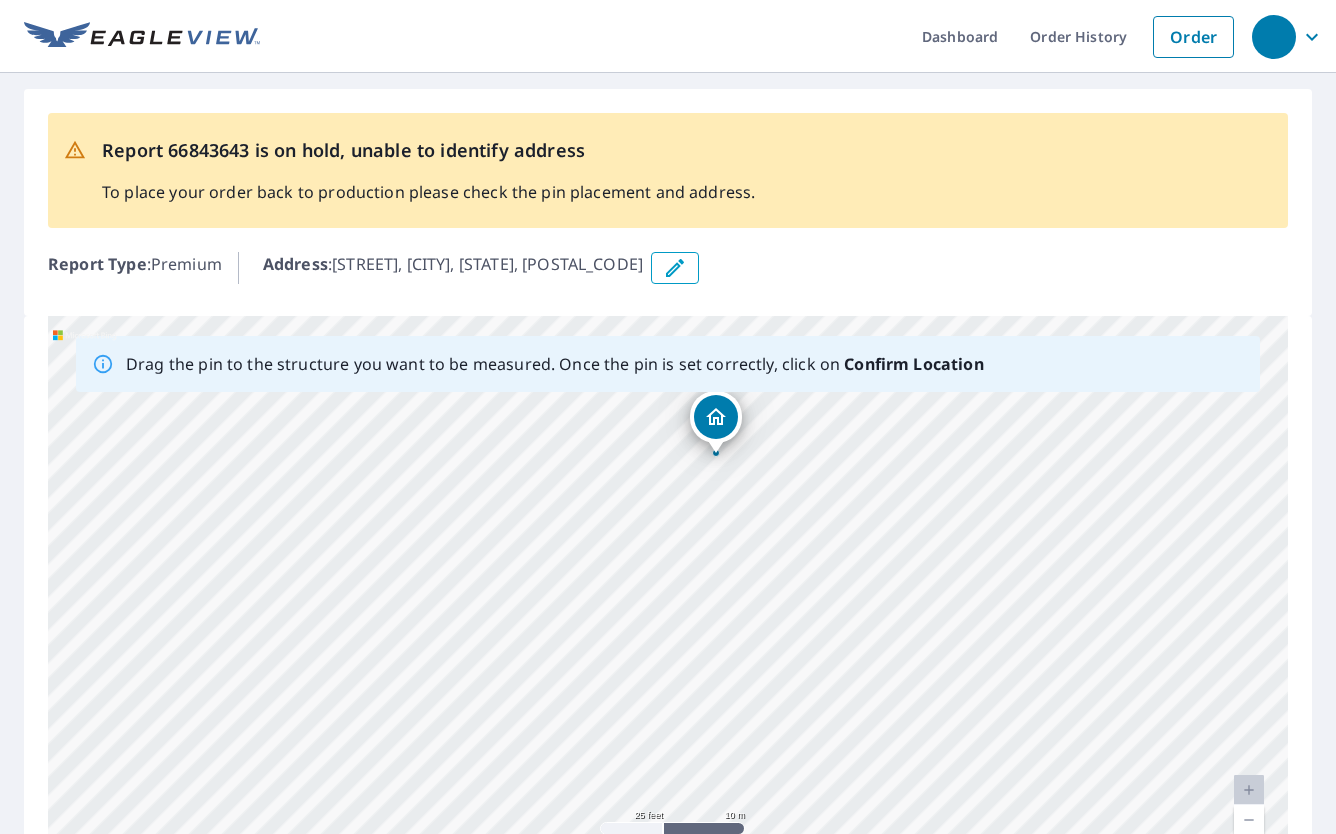 drag, startPoint x: 863, startPoint y: 560, endPoint x: 792, endPoint y: 342, distance: 229.27058 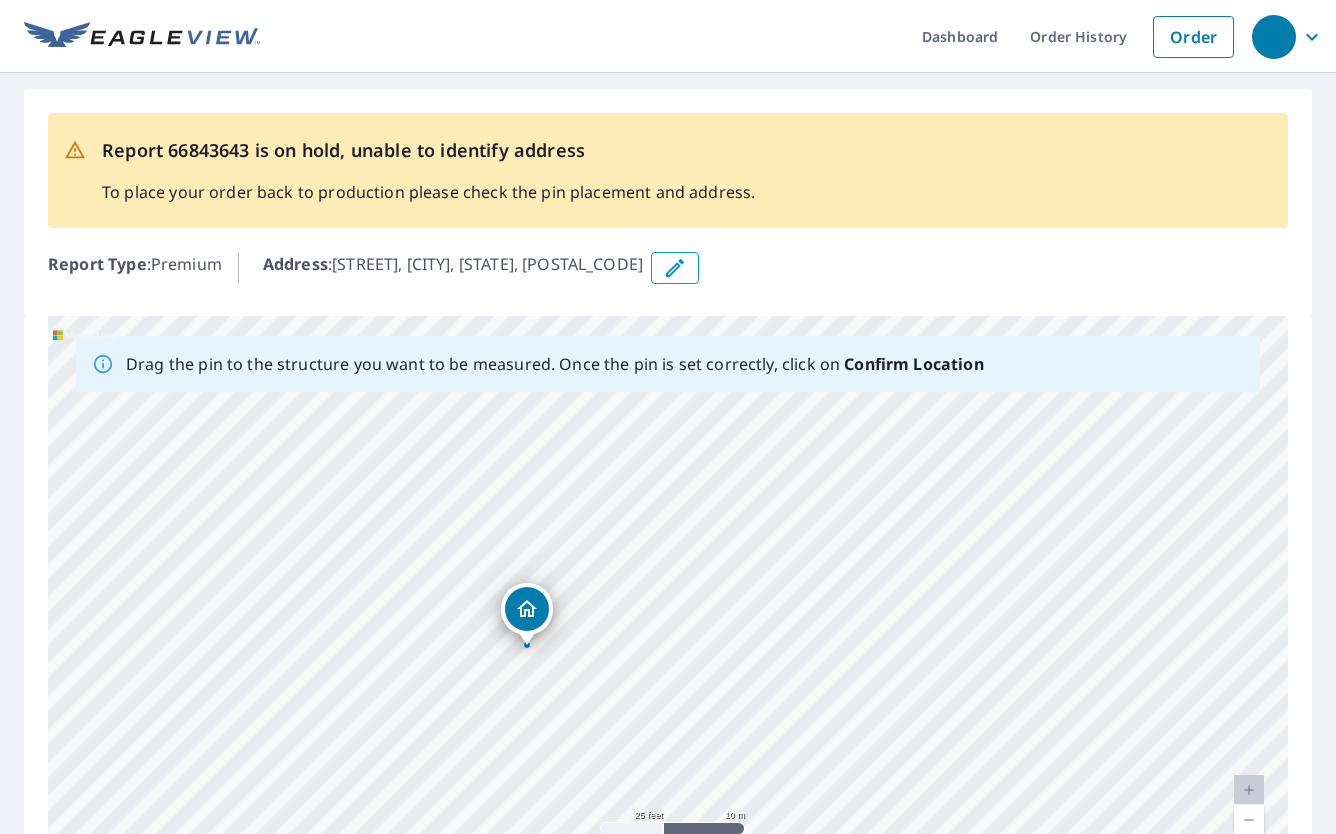 drag, startPoint x: 699, startPoint y: 646, endPoint x: 717, endPoint y: 594, distance: 55.027267 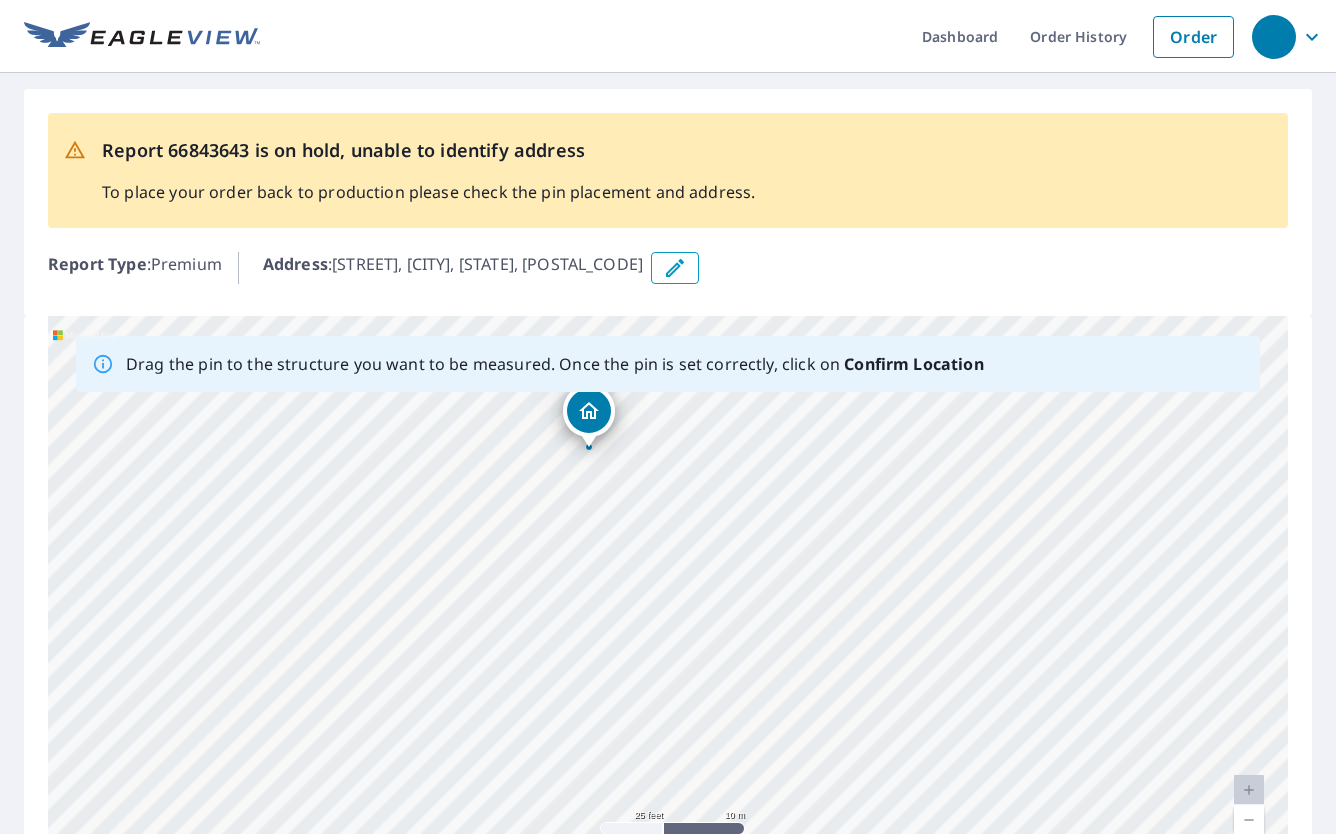 drag, startPoint x: 741, startPoint y: 653, endPoint x: 792, endPoint y: 489, distance: 171.7469 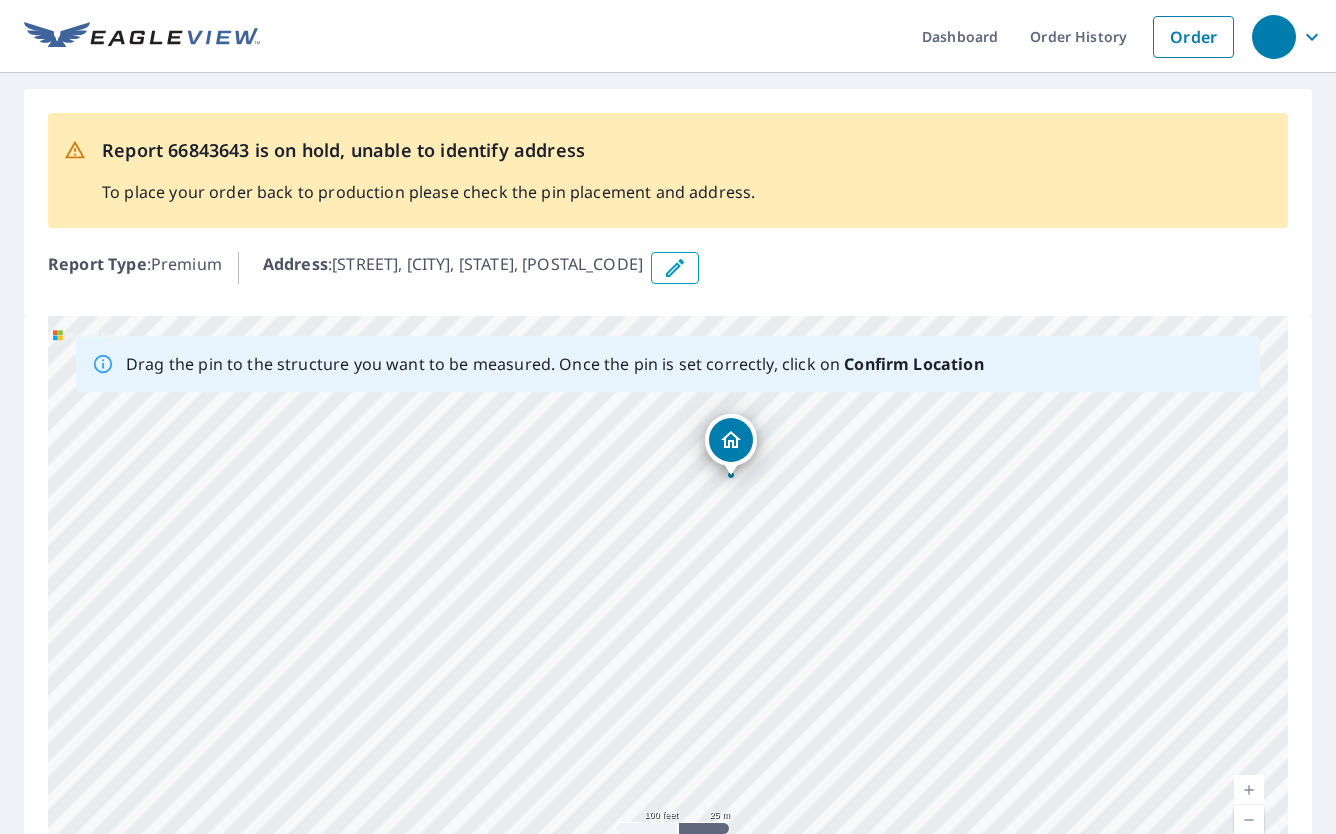 drag, startPoint x: 813, startPoint y: 515, endPoint x: 753, endPoint y: 525, distance: 60.827625 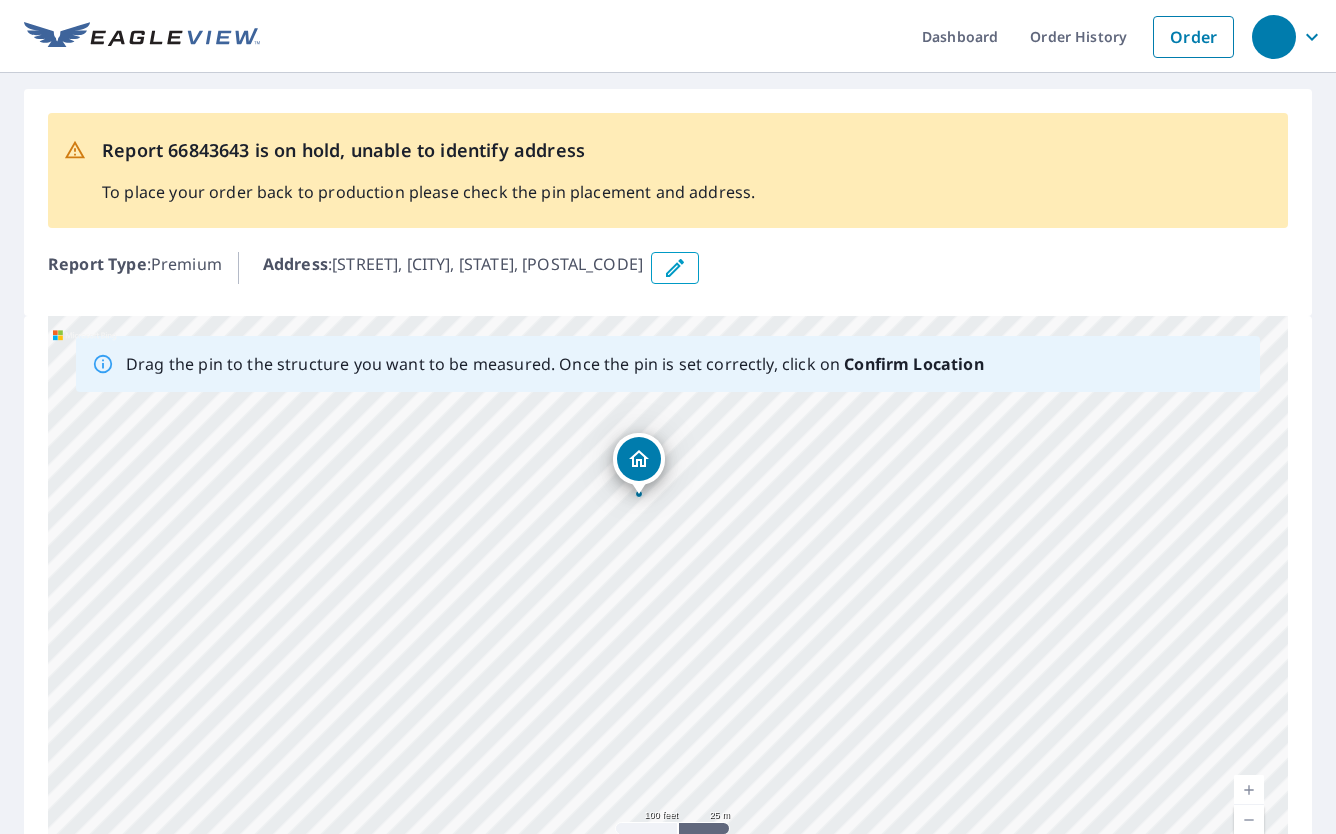 drag, startPoint x: 825, startPoint y: 526, endPoint x: 737, endPoint y: 544, distance: 89.822044 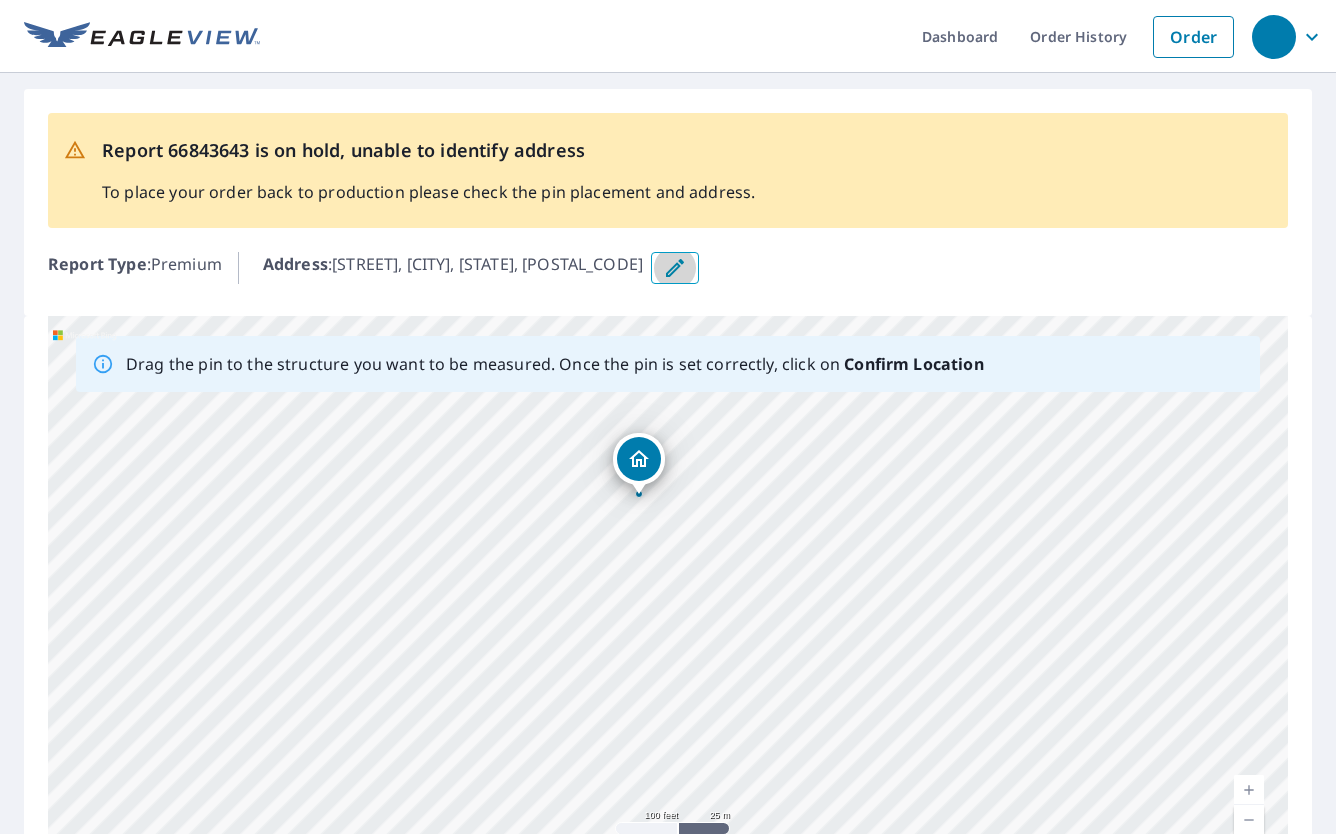 click 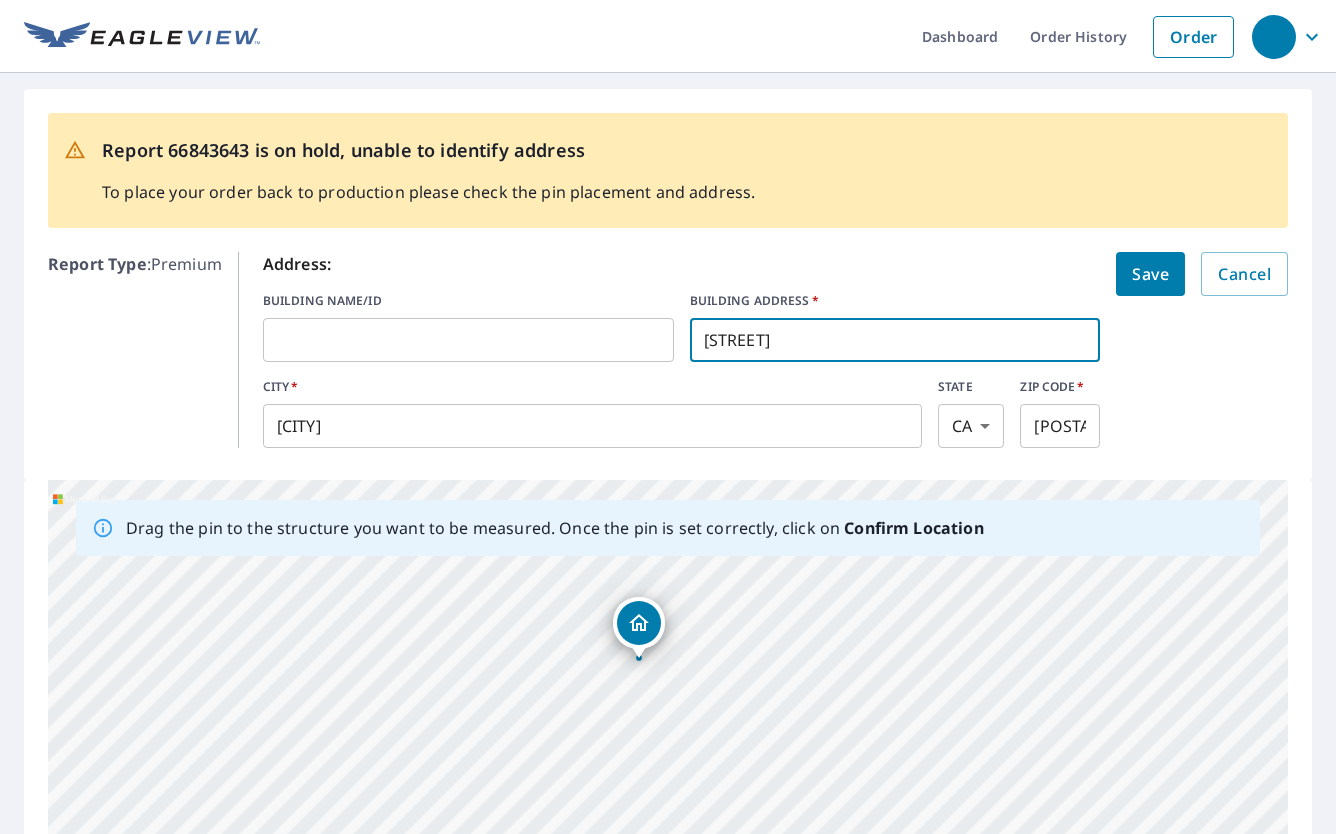 drag, startPoint x: 706, startPoint y: 343, endPoint x: 749, endPoint y: 344, distance: 43.011627 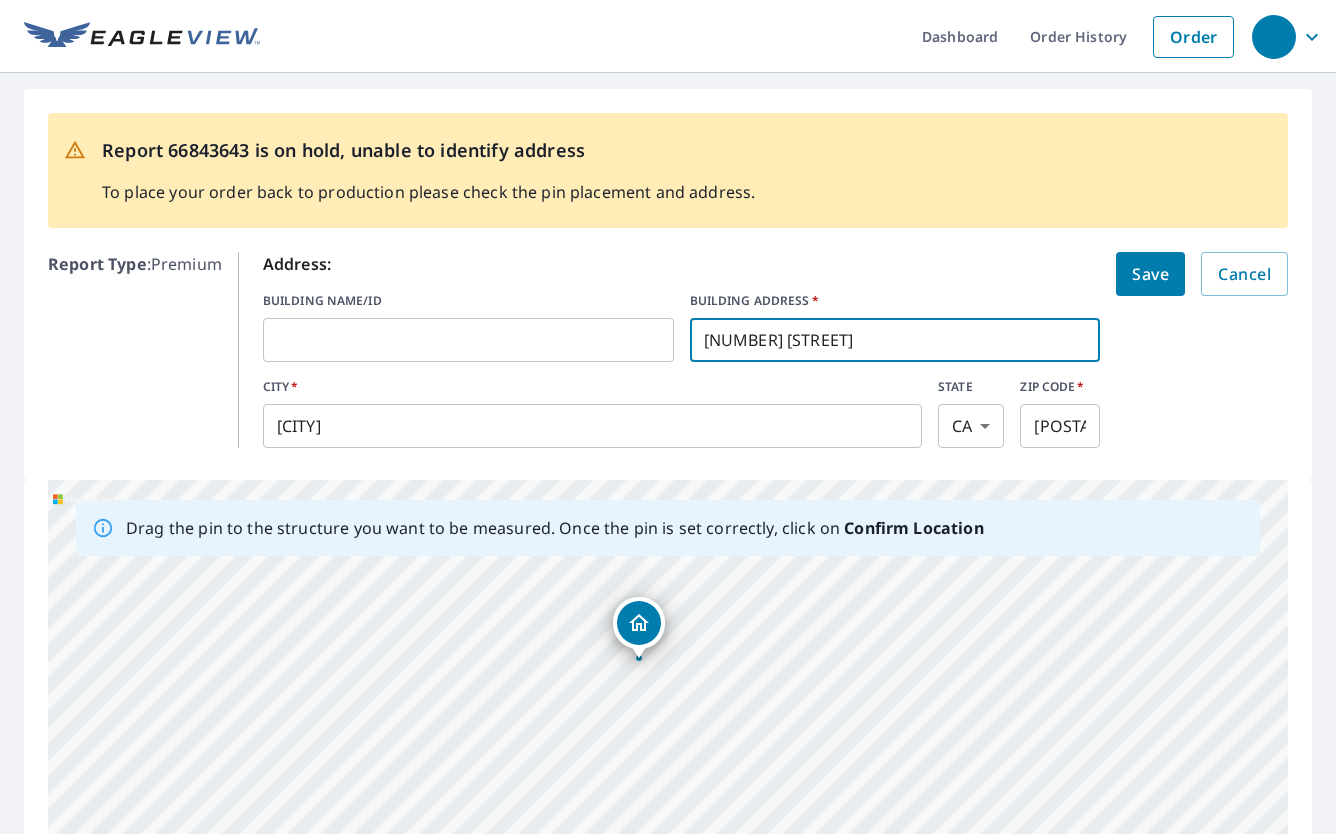 type on "[NUMBER] [STREET]" 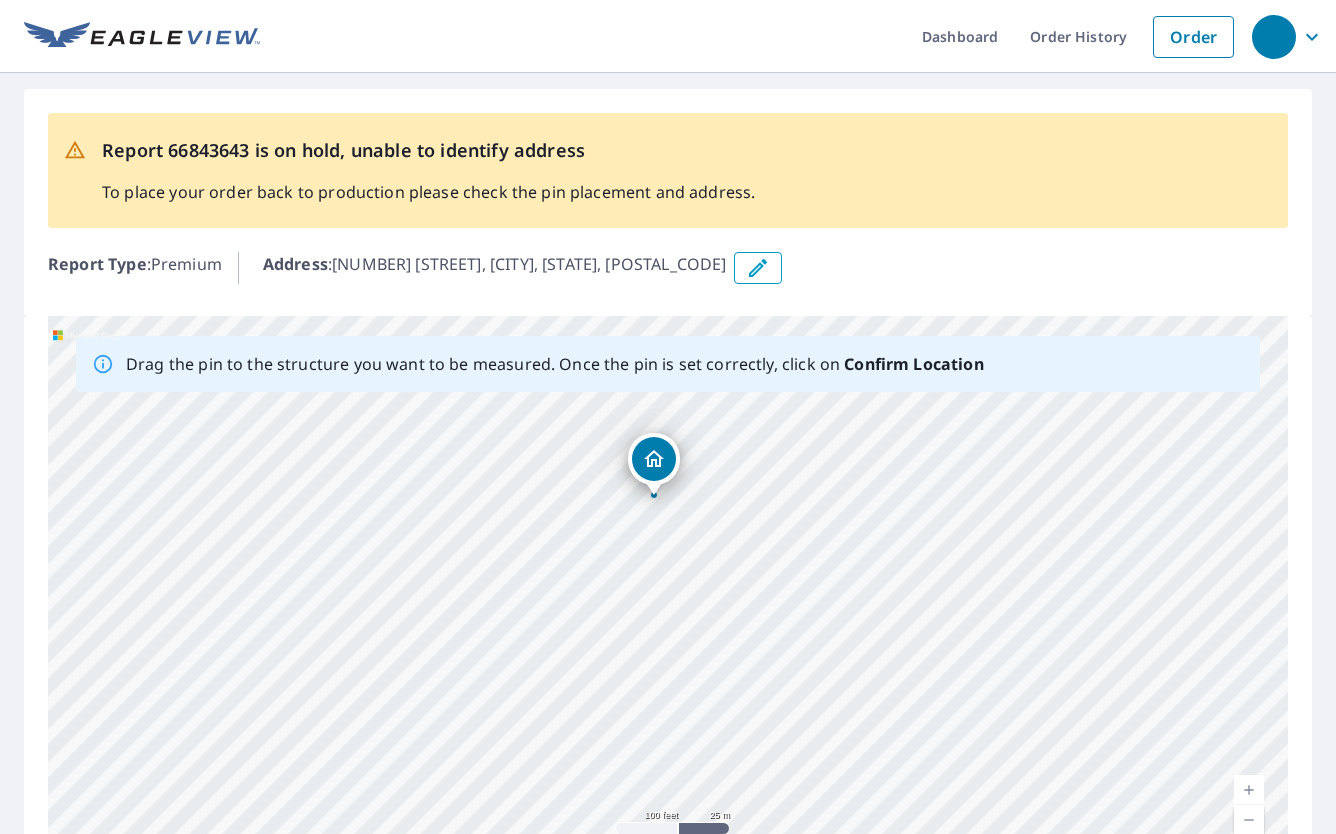 drag, startPoint x: 758, startPoint y: 681, endPoint x: 739, endPoint y: 566, distance: 116.559 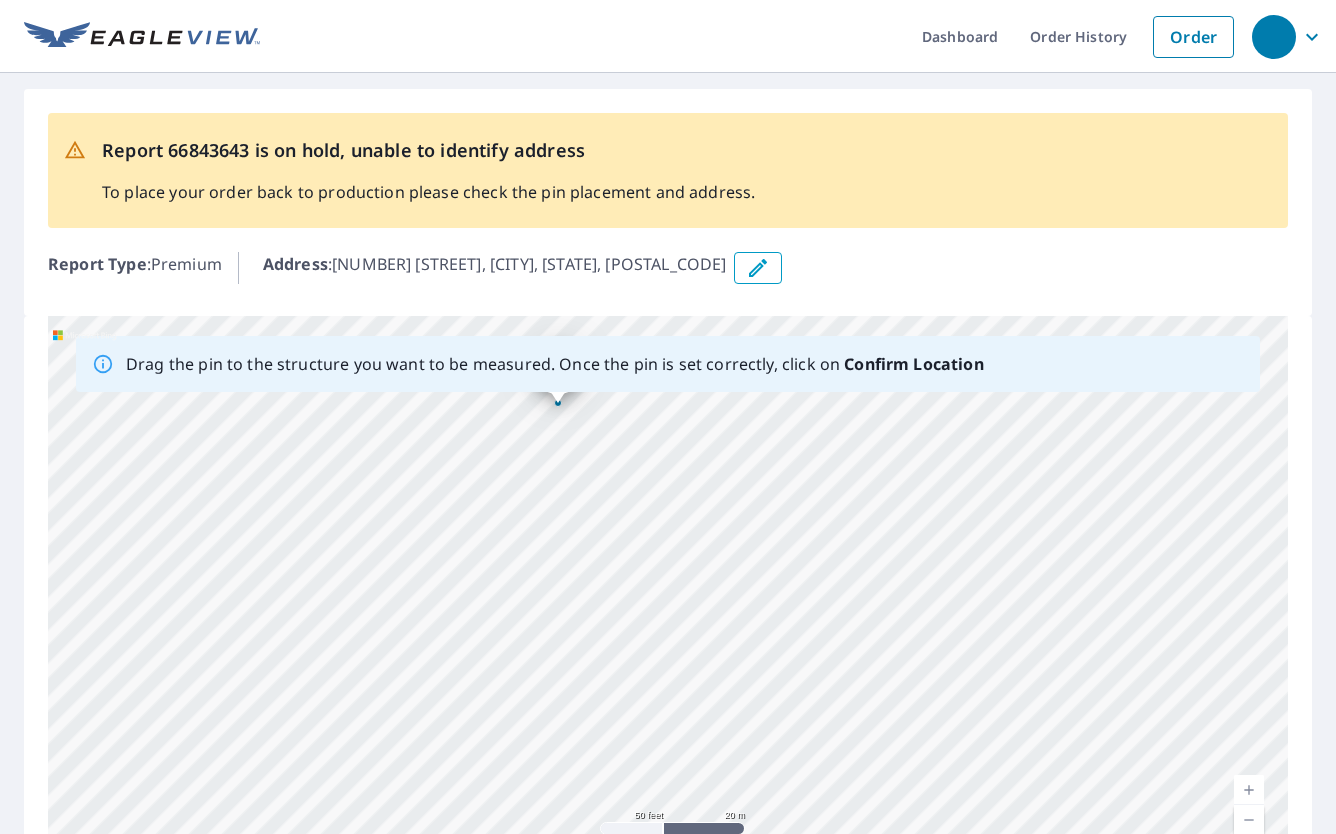 click on "[NUMBER] [STREET] [CITY], [STATE] [POSTAL_CODE]" at bounding box center [668, 629] 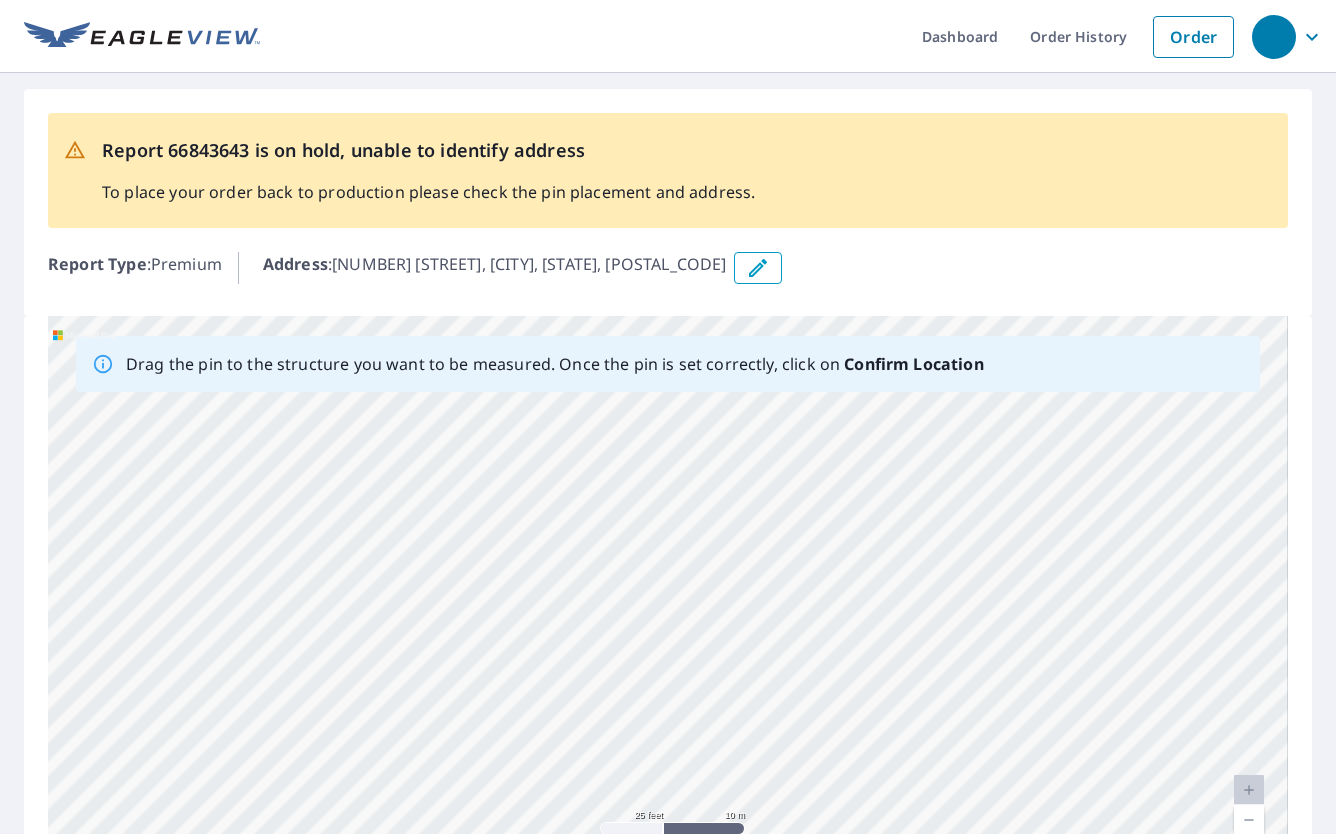 drag, startPoint x: 907, startPoint y: 580, endPoint x: 726, endPoint y: 435, distance: 231.91809 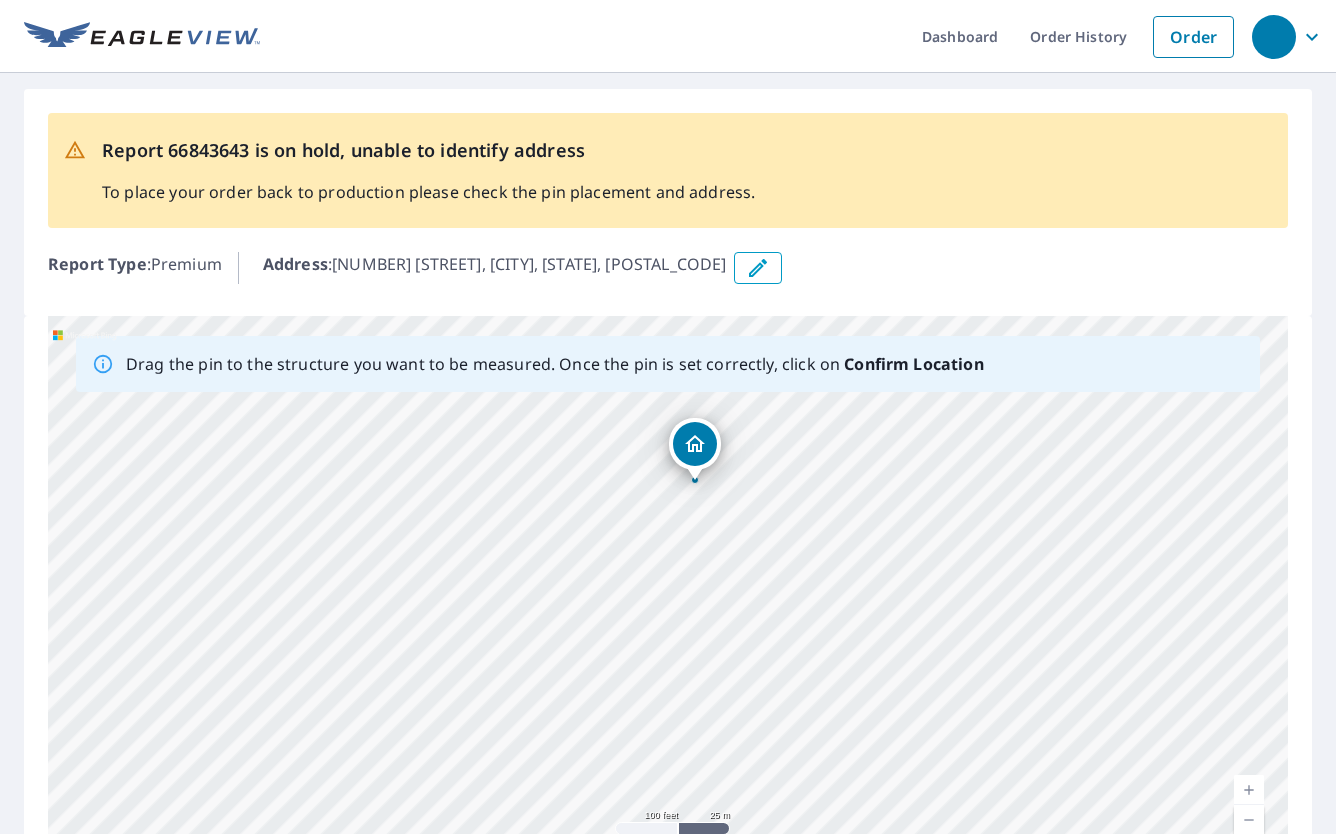 drag, startPoint x: 975, startPoint y: 519, endPoint x: 962, endPoint y: 547, distance: 30.870699 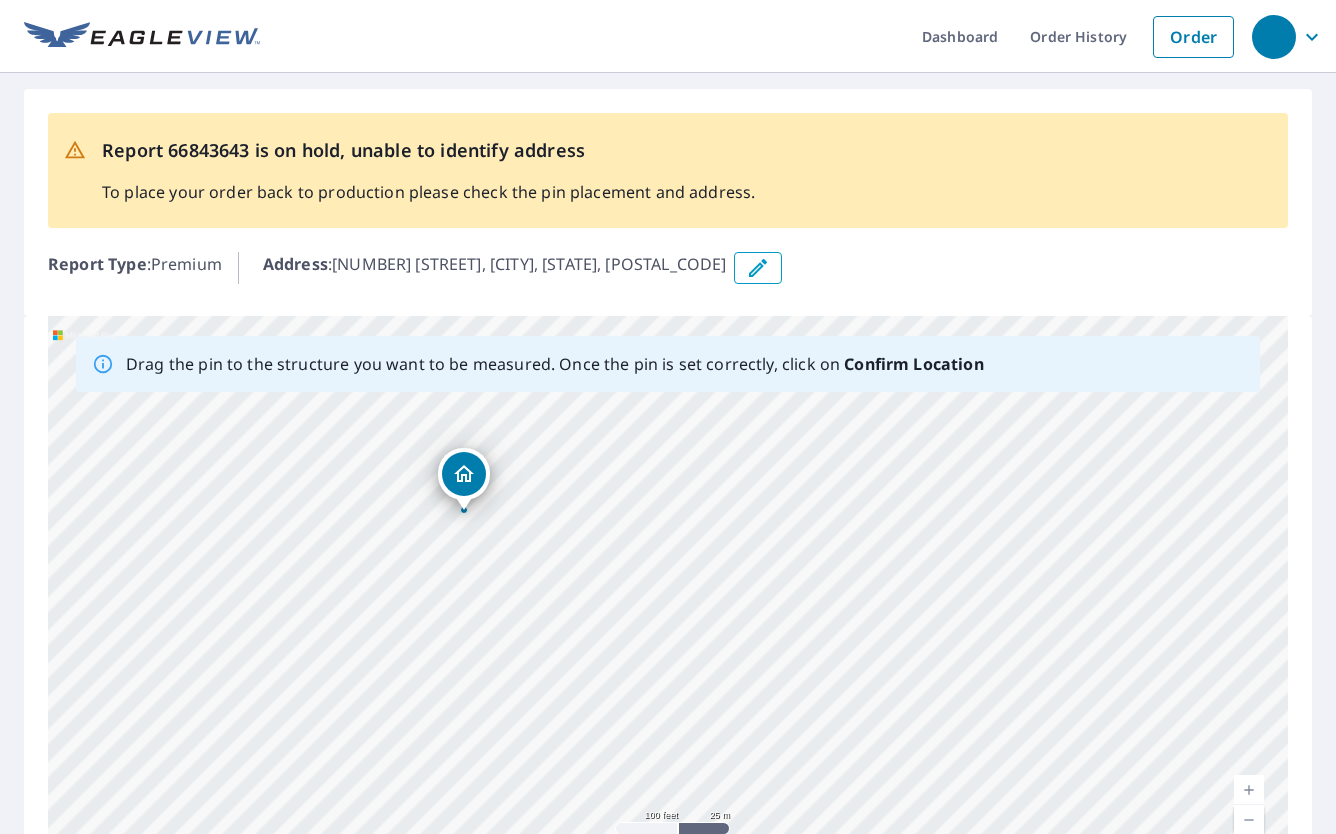 drag, startPoint x: 896, startPoint y: 558, endPoint x: 703, endPoint y: 571, distance: 193.43733 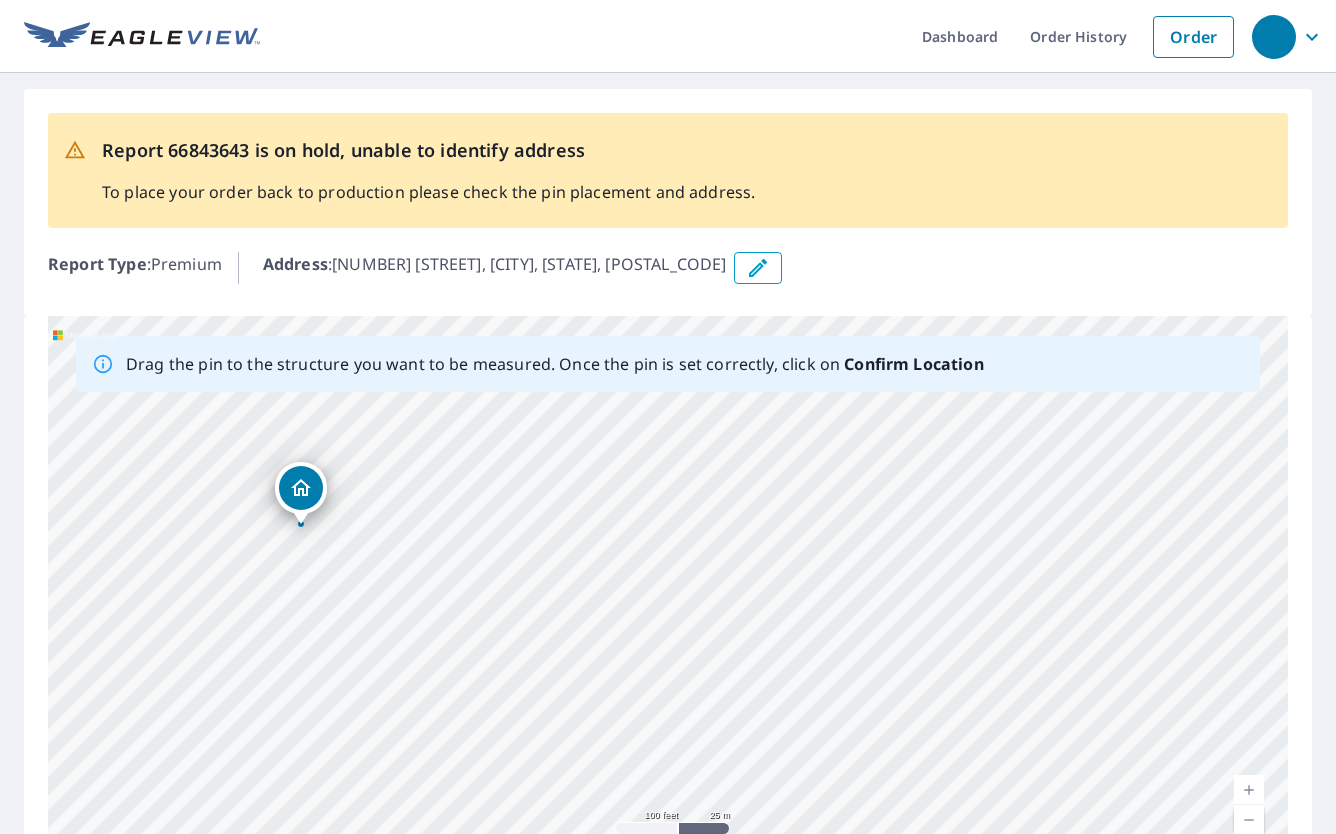drag, startPoint x: 851, startPoint y: 551, endPoint x: 701, endPoint y: 565, distance: 150.65192 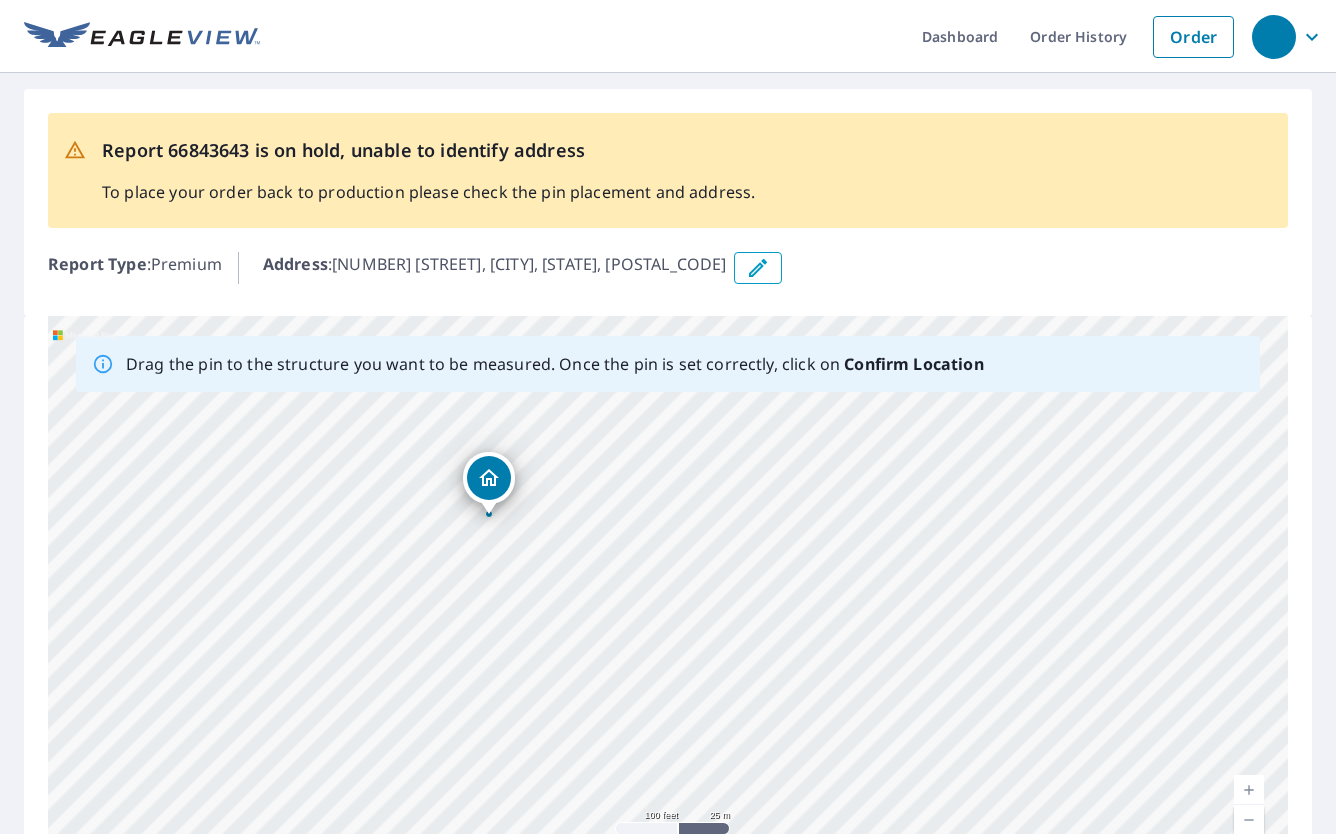 drag, startPoint x: 527, startPoint y: 525, endPoint x: 786, endPoint y: 510, distance: 259.434 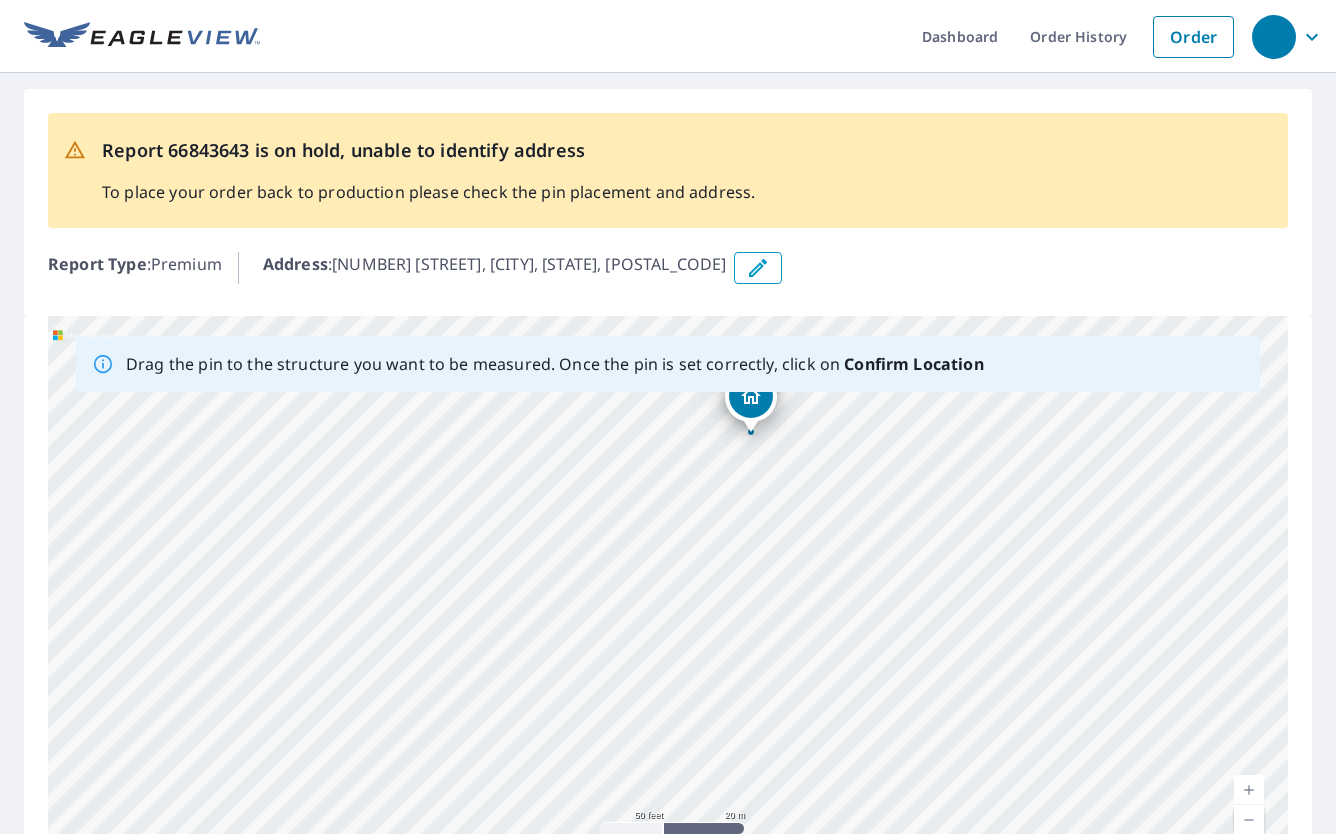 drag, startPoint x: 242, startPoint y: 598, endPoint x: 669, endPoint y: 532, distance: 432.0706 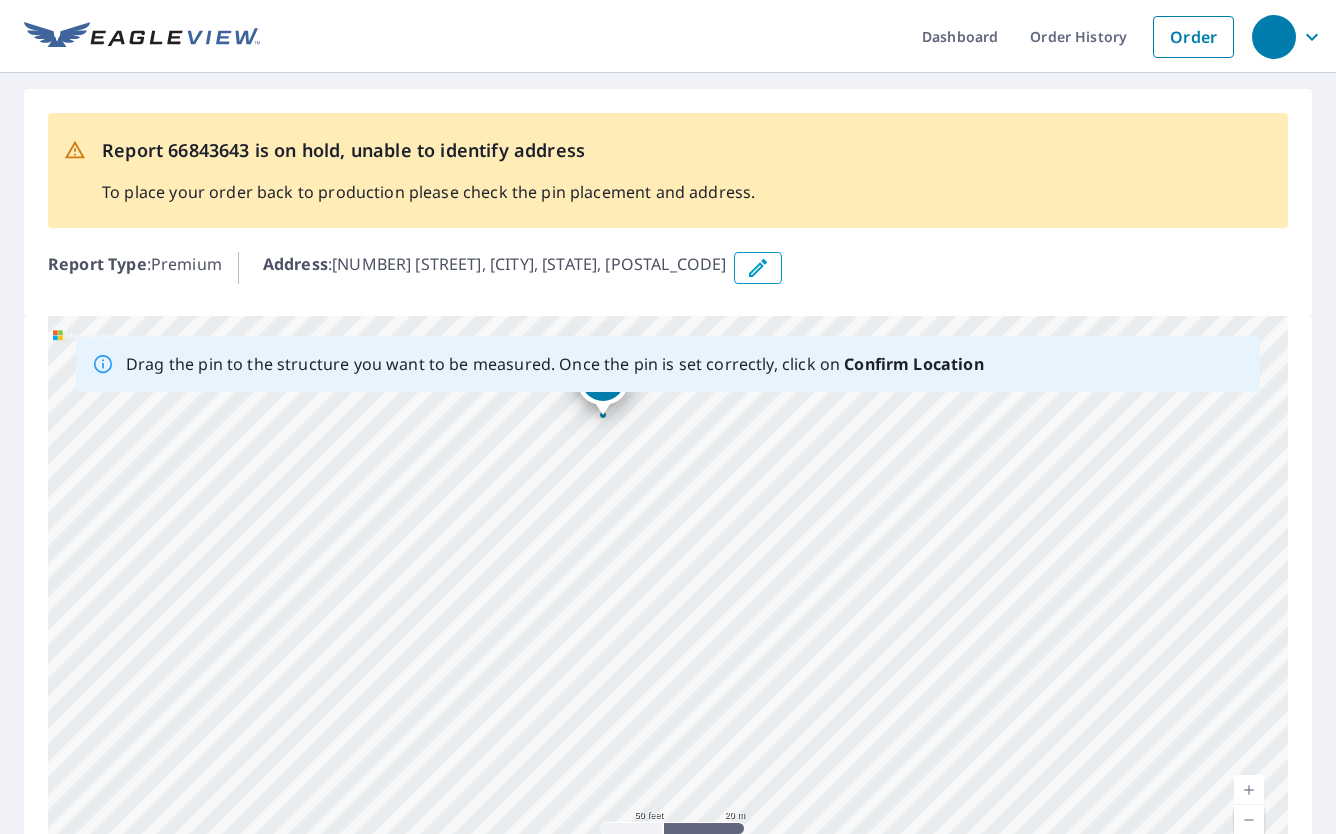 drag, startPoint x: 895, startPoint y: 533, endPoint x: 754, endPoint y: 522, distance: 141.42842 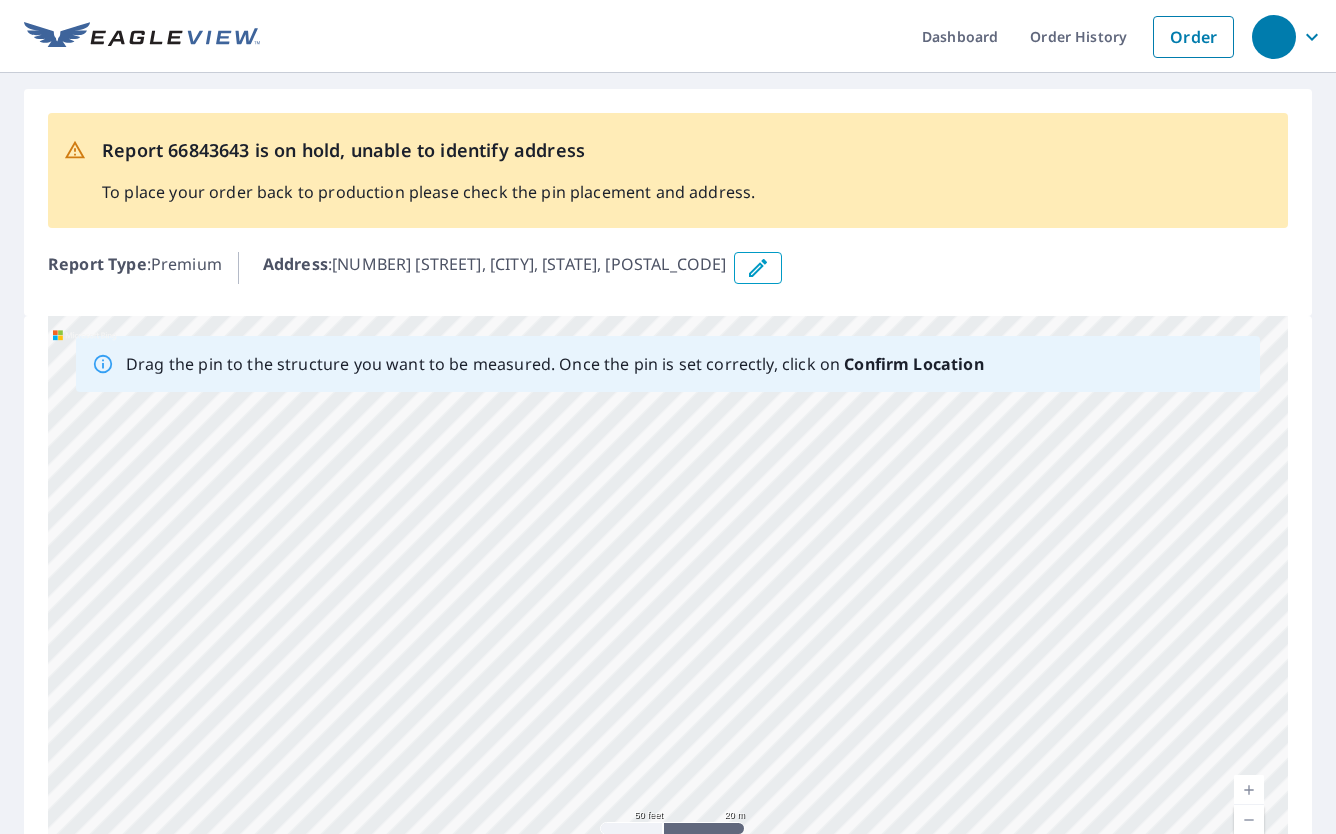 drag, startPoint x: 918, startPoint y: 686, endPoint x: 290, endPoint y: 720, distance: 628.91974 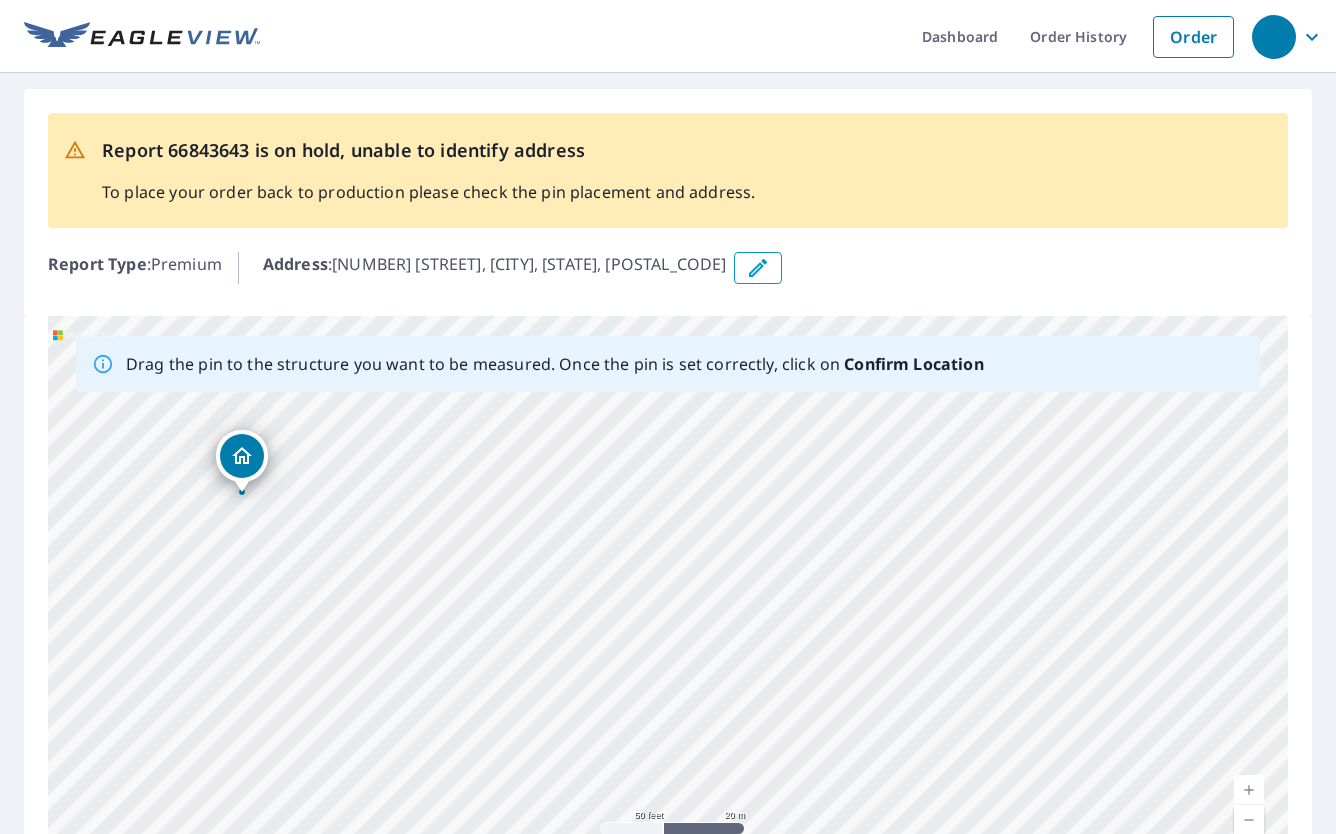 drag, startPoint x: 933, startPoint y: 669, endPoint x: 1361, endPoint y: 646, distance: 428.61755 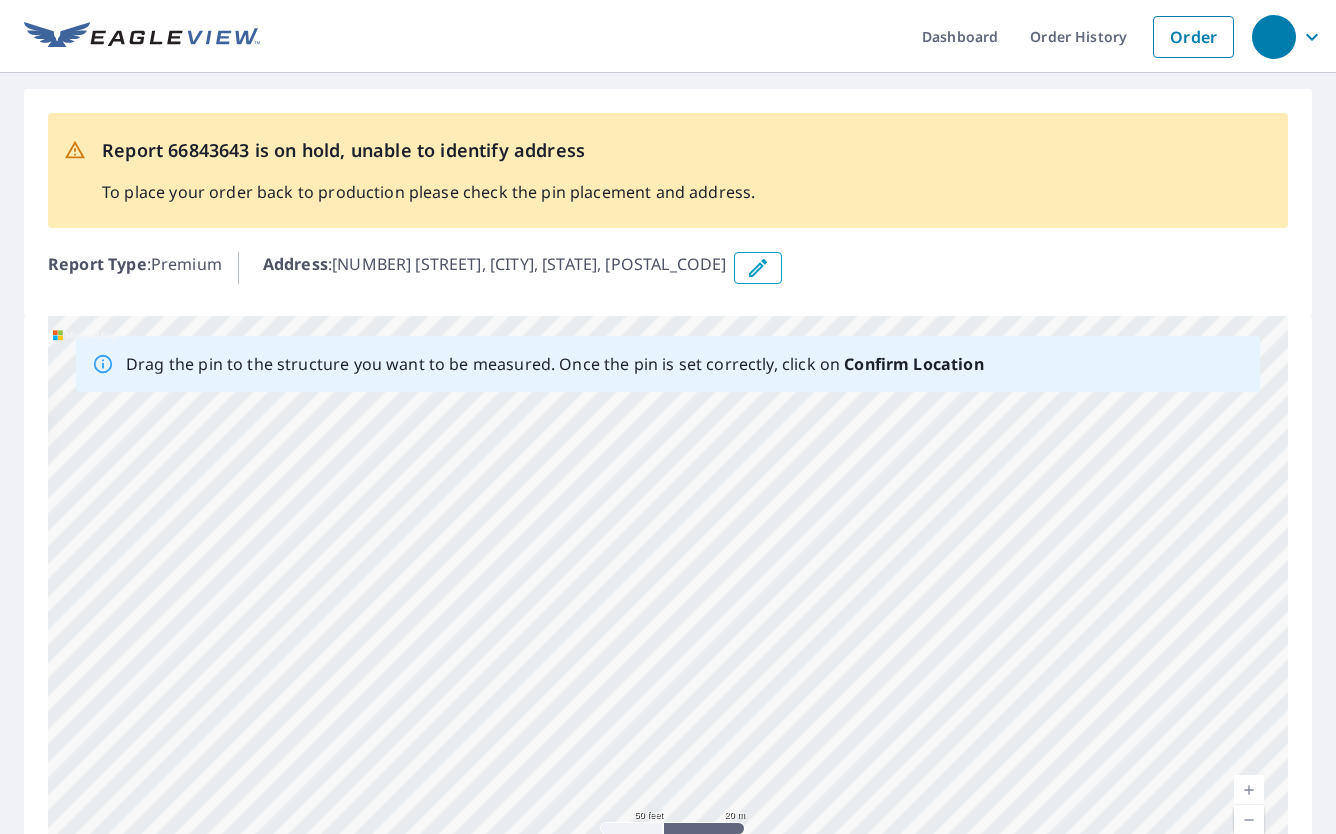 drag, startPoint x: 665, startPoint y: 633, endPoint x: 1220, endPoint y: 630, distance: 555.0081 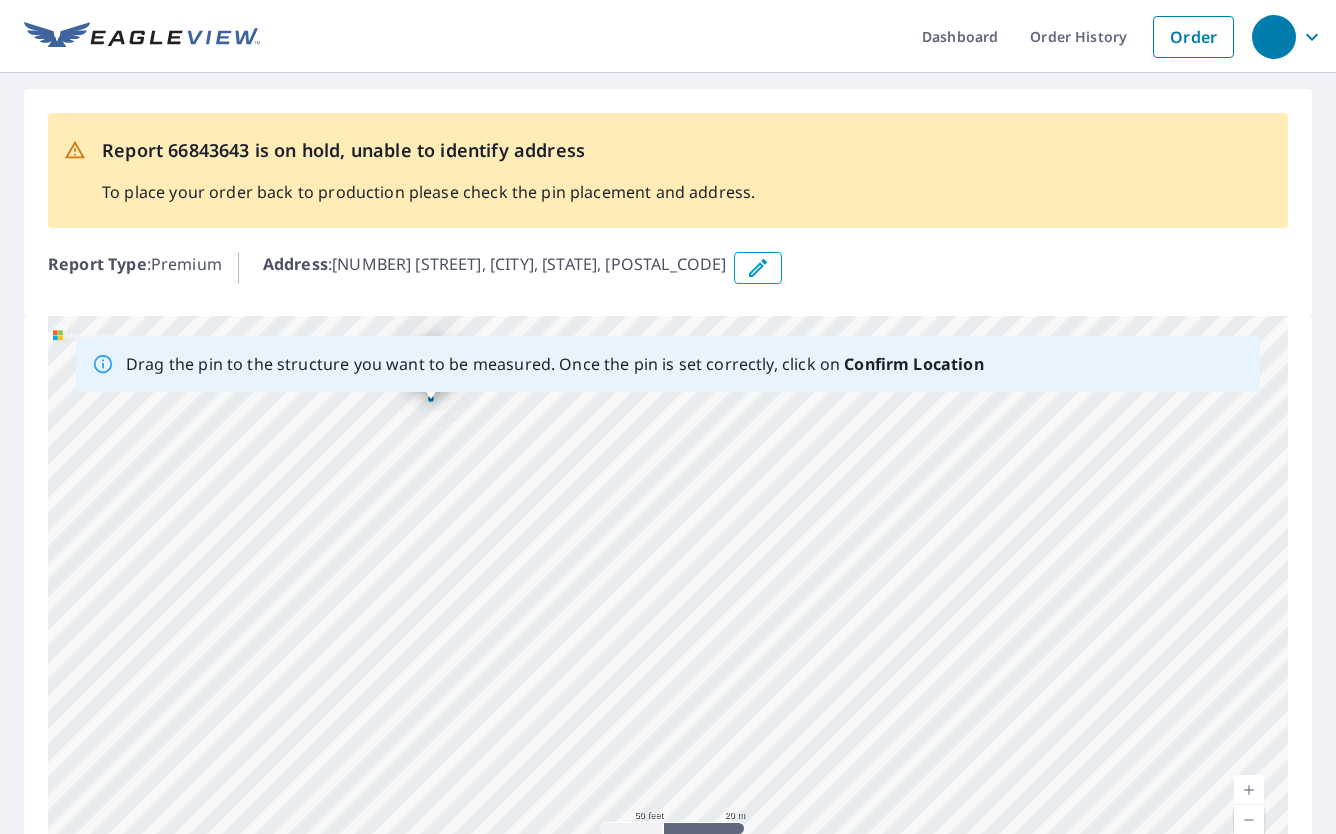 drag, startPoint x: 568, startPoint y: 684, endPoint x: 802, endPoint y: 636, distance: 238.87234 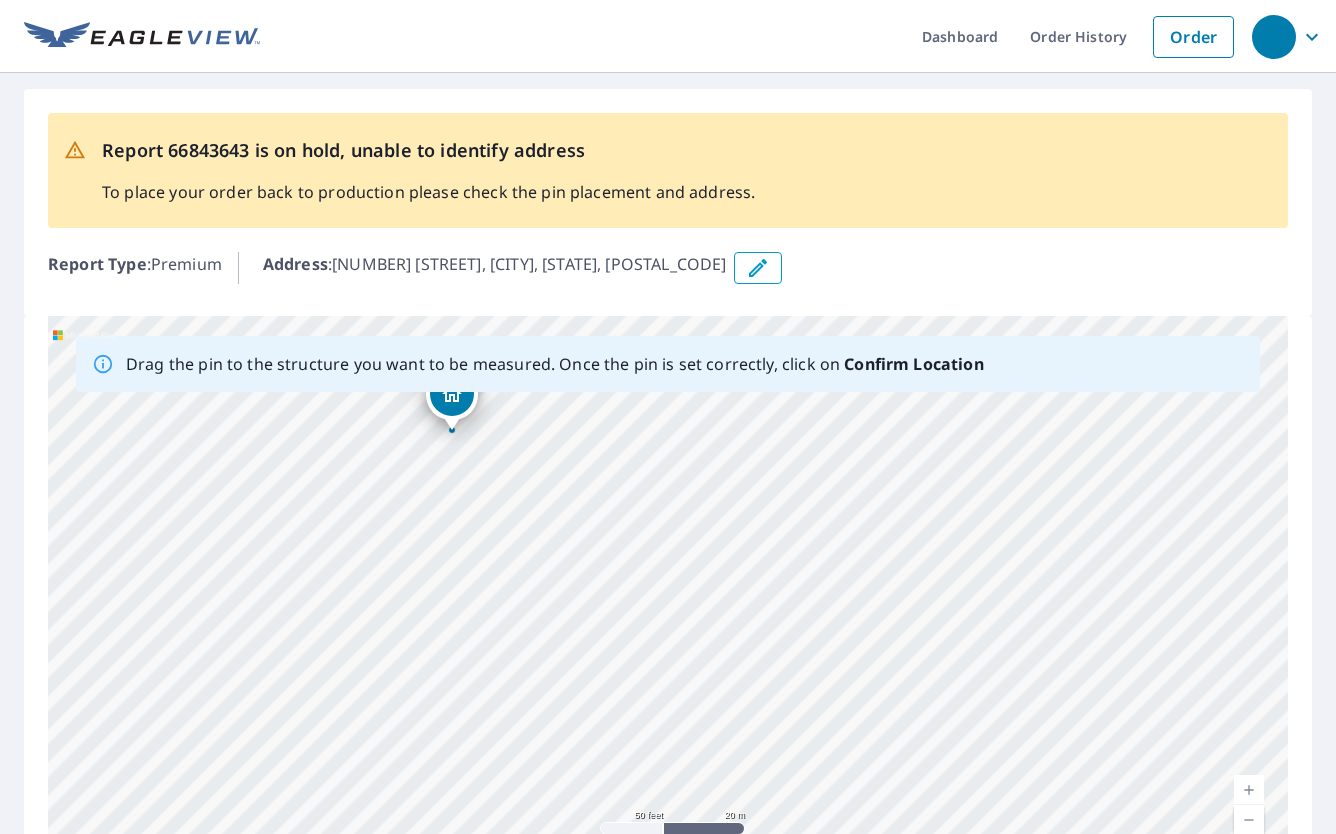 drag, startPoint x: 775, startPoint y: 692, endPoint x: 785, endPoint y: 706, distance: 17.20465 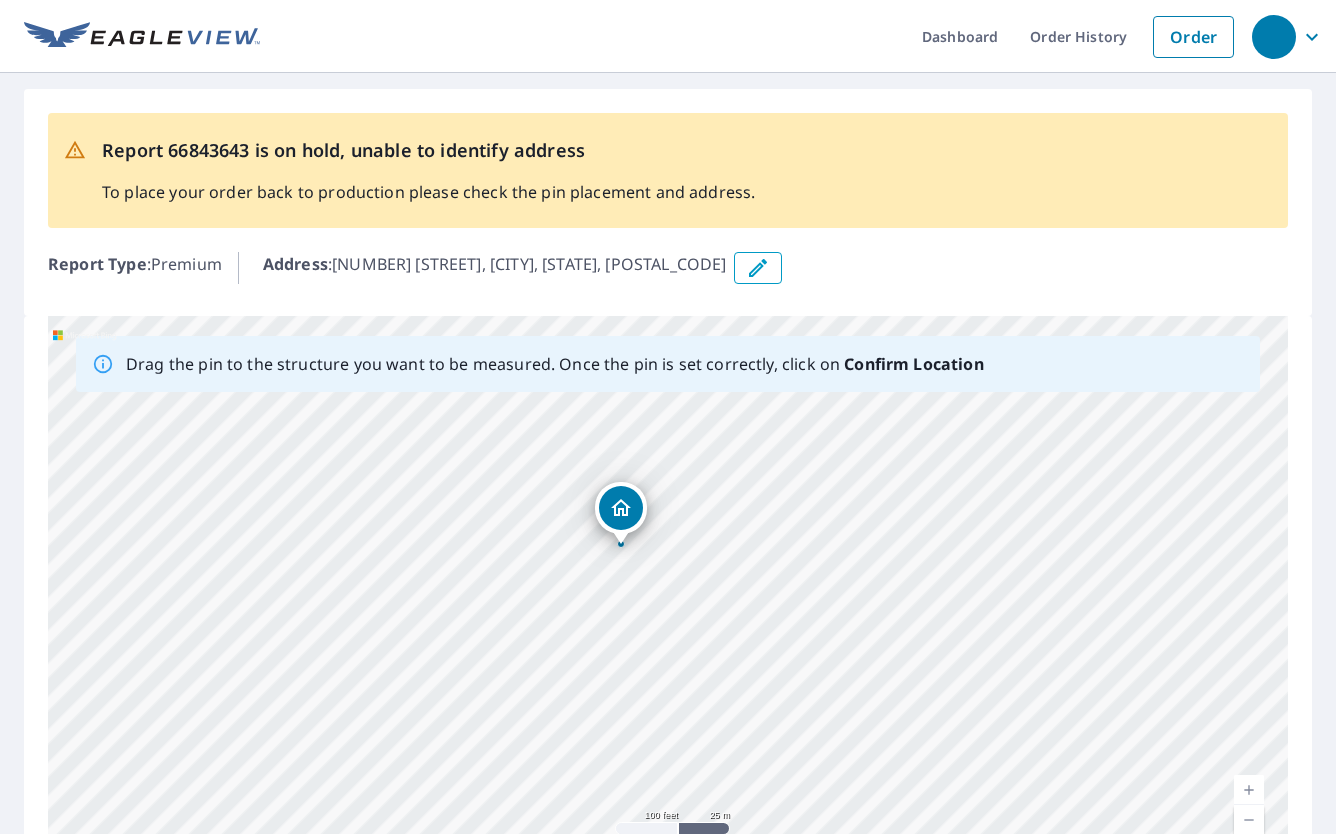drag, startPoint x: 681, startPoint y: 734, endPoint x: 683, endPoint y: 710, distance: 24.083189 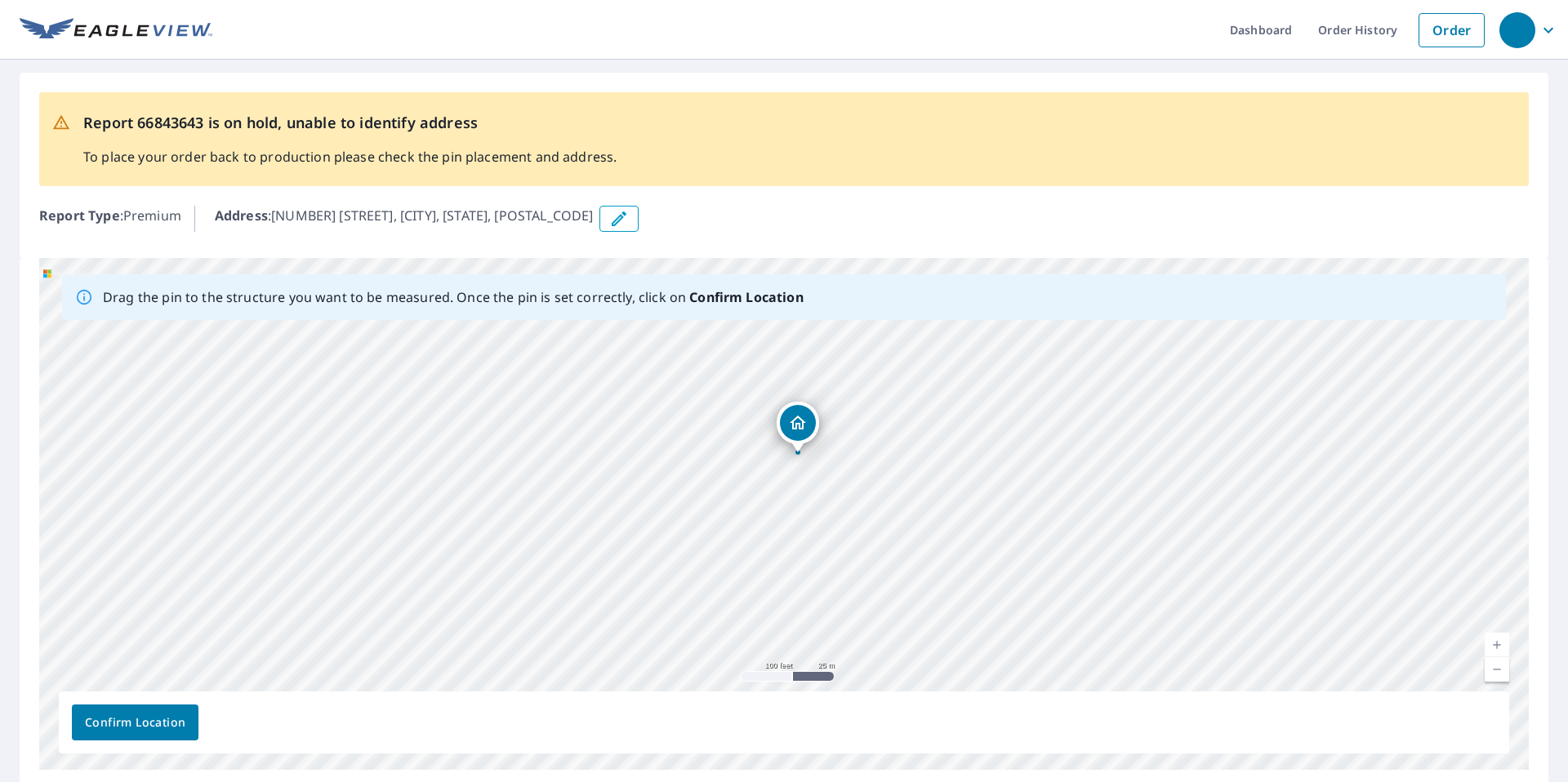 drag, startPoint x: 866, startPoint y: 574, endPoint x: 871, endPoint y: 475, distance: 99.12618 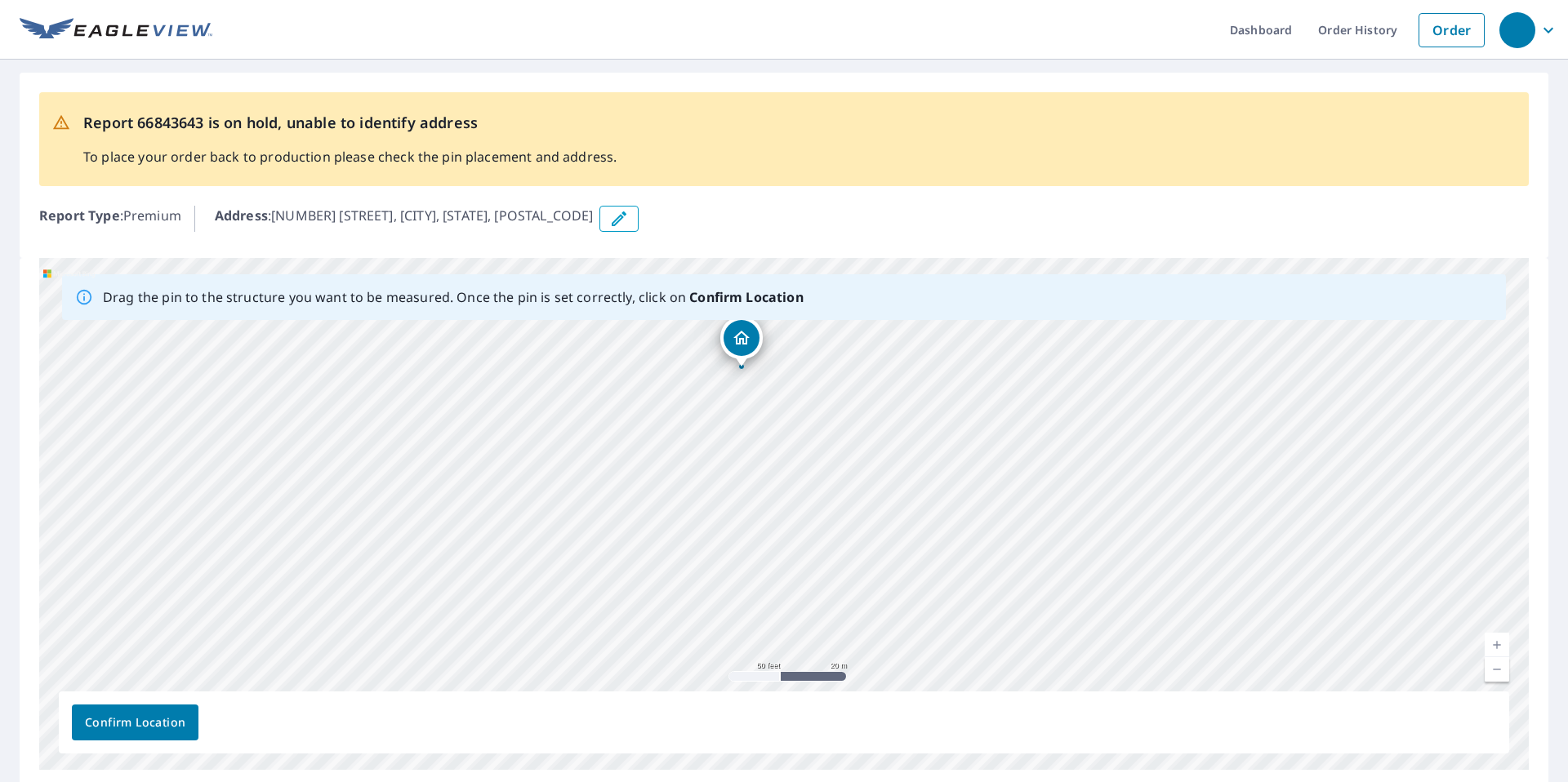 drag, startPoint x: 855, startPoint y: 535, endPoint x: 937, endPoint y: 507, distance: 86.64872 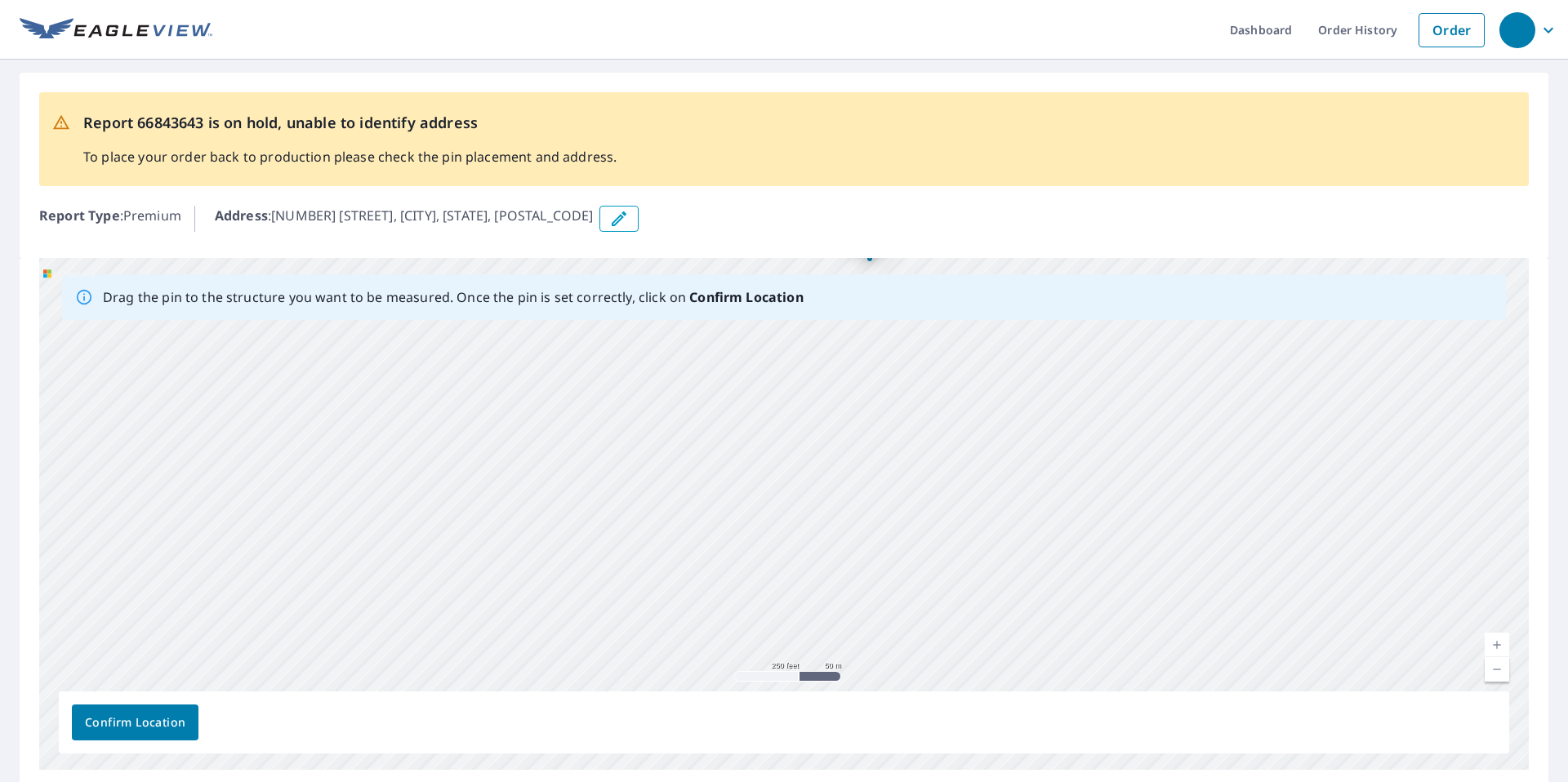 drag, startPoint x: 354, startPoint y: 487, endPoint x: 525, endPoint y: 425, distance: 181.89283 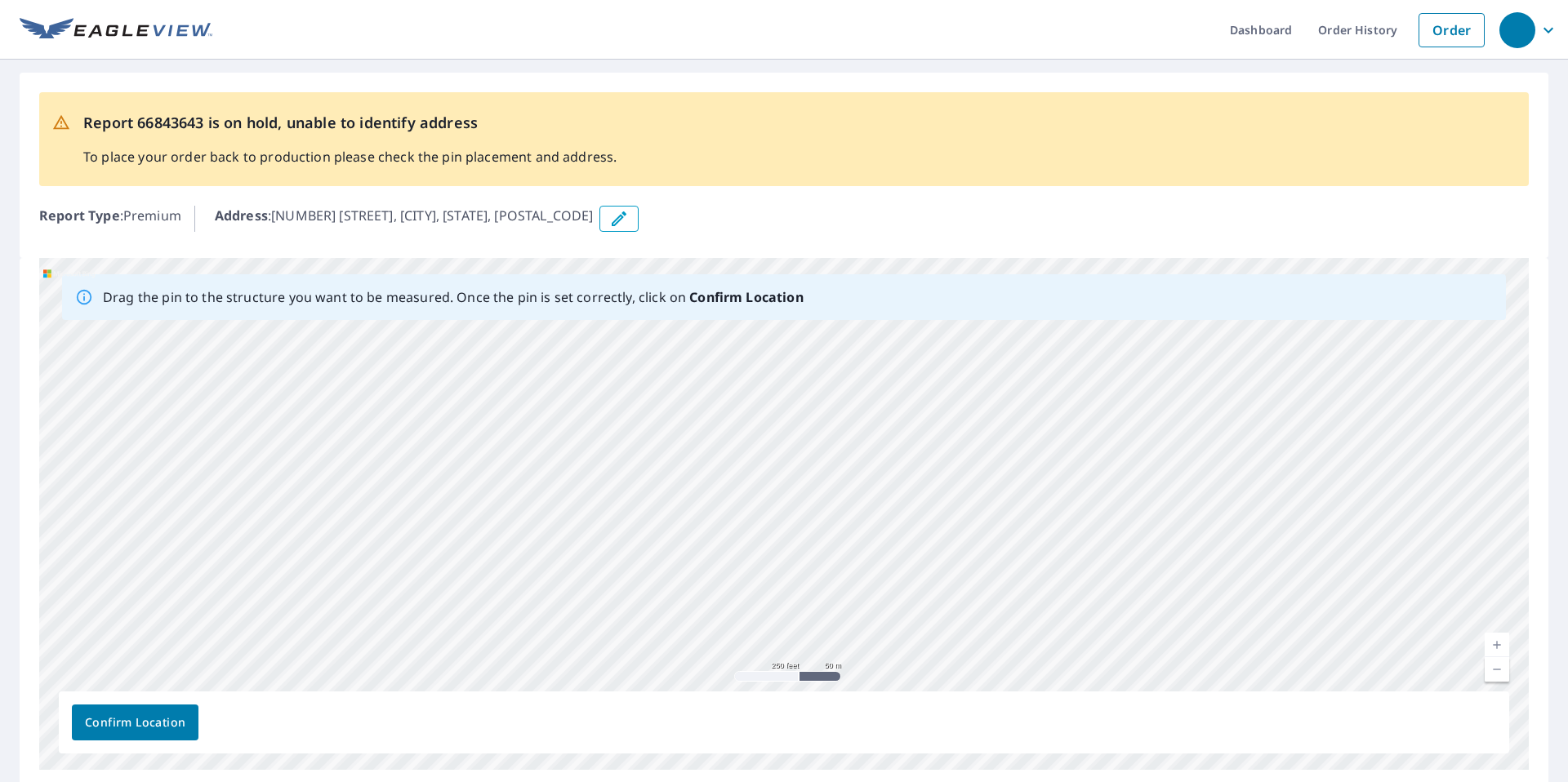 drag, startPoint x: 448, startPoint y: 533, endPoint x: 635, endPoint y: 336, distance: 271.62106 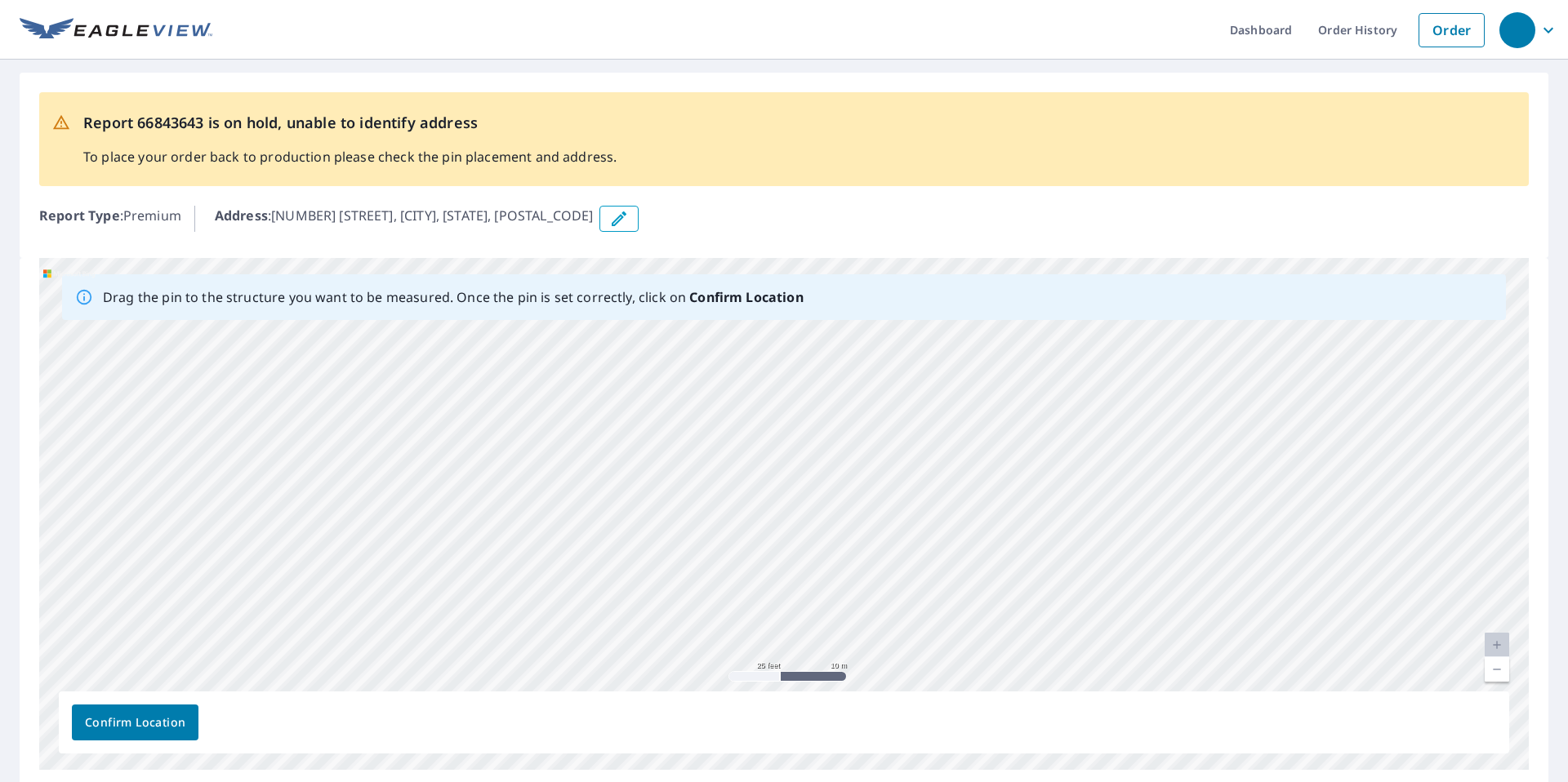 drag, startPoint x: 624, startPoint y: 495, endPoint x: 649, endPoint y: 577, distance: 85.72631 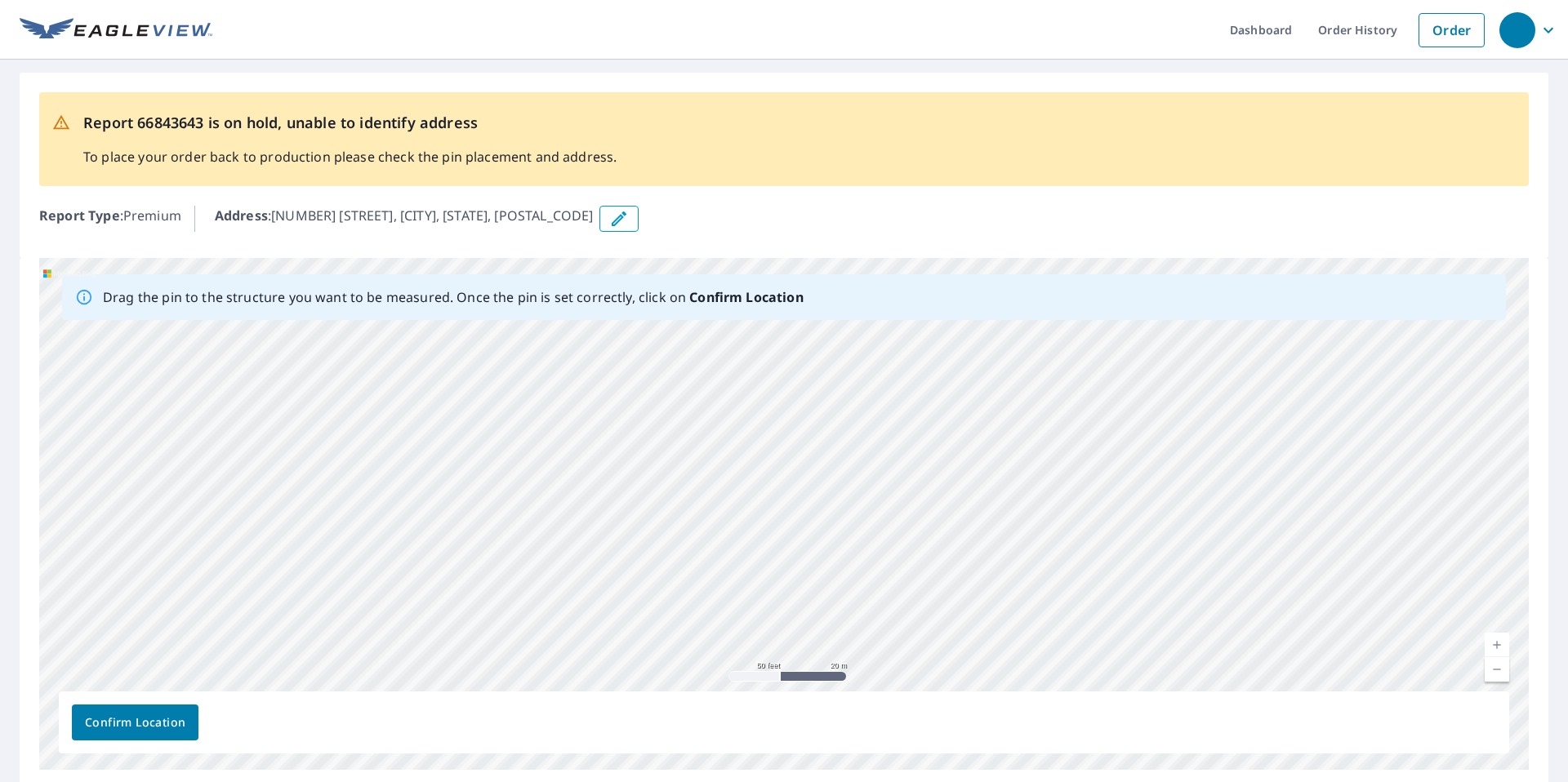 drag, startPoint x: 815, startPoint y: 531, endPoint x: 737, endPoint y: 568, distance: 86.330759 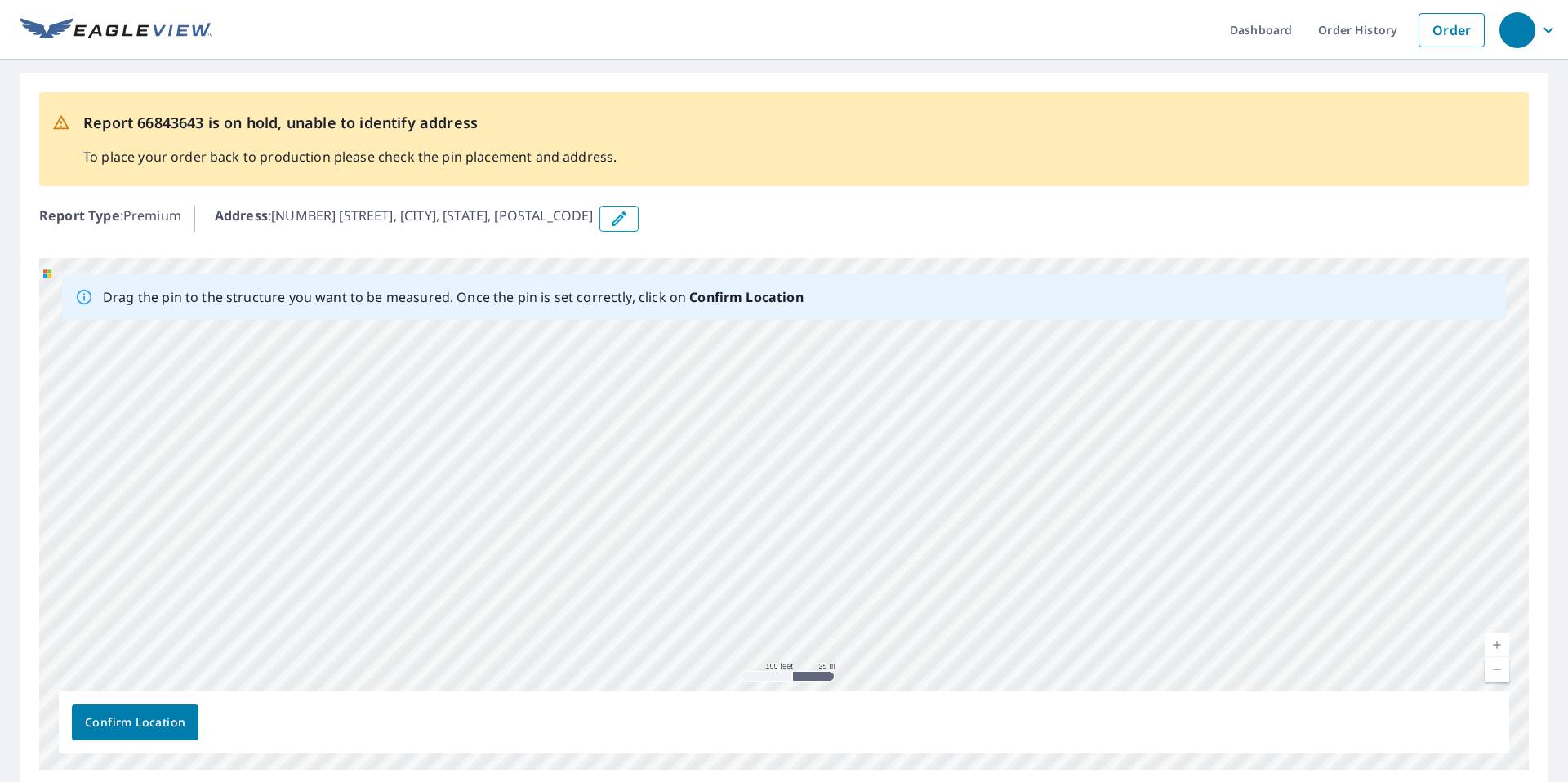 drag, startPoint x: 814, startPoint y: 561, endPoint x: 842, endPoint y: 513, distance: 55.56978 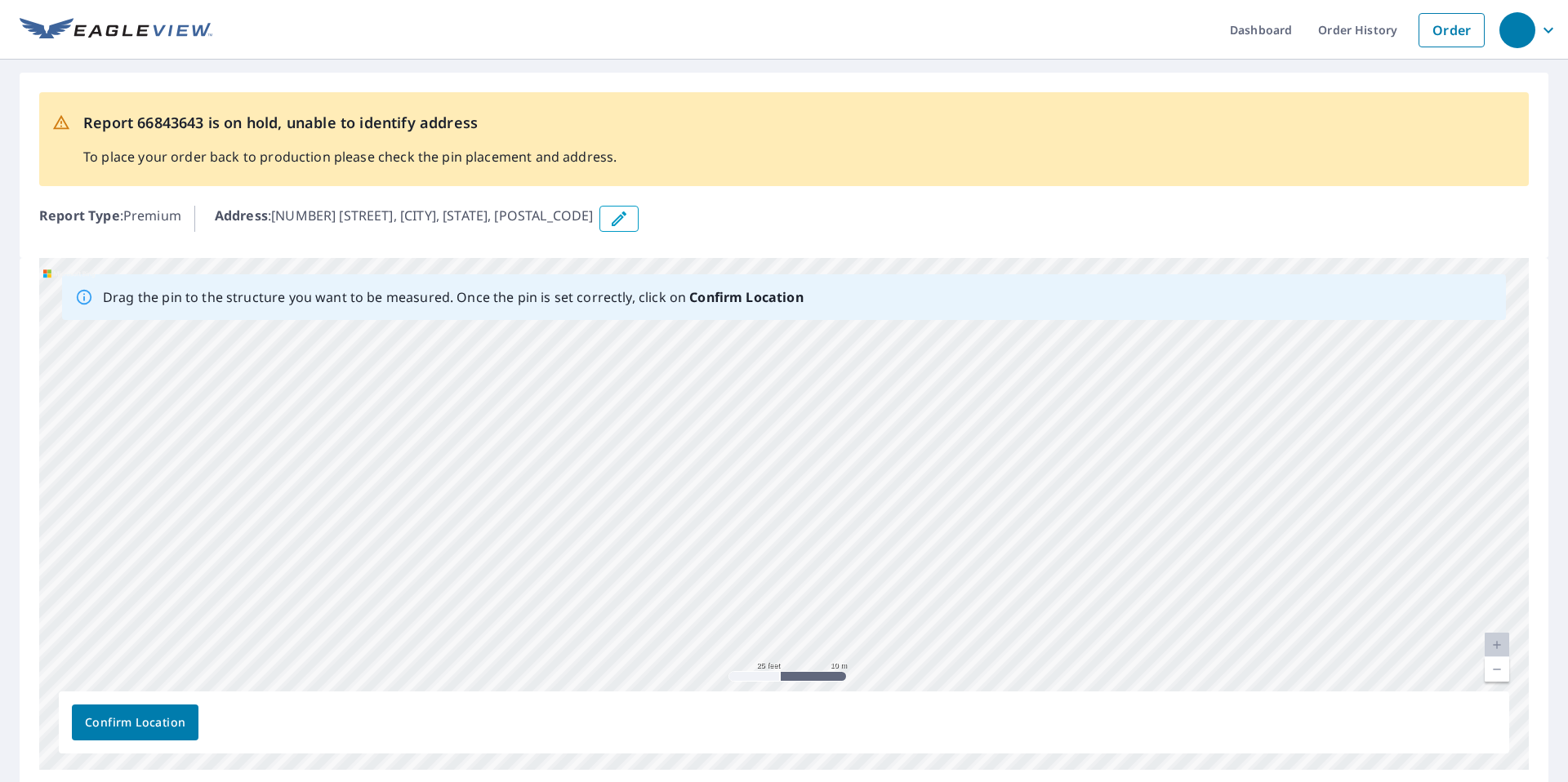 drag, startPoint x: 751, startPoint y: 587, endPoint x: 714, endPoint y: 434, distance: 157.41029 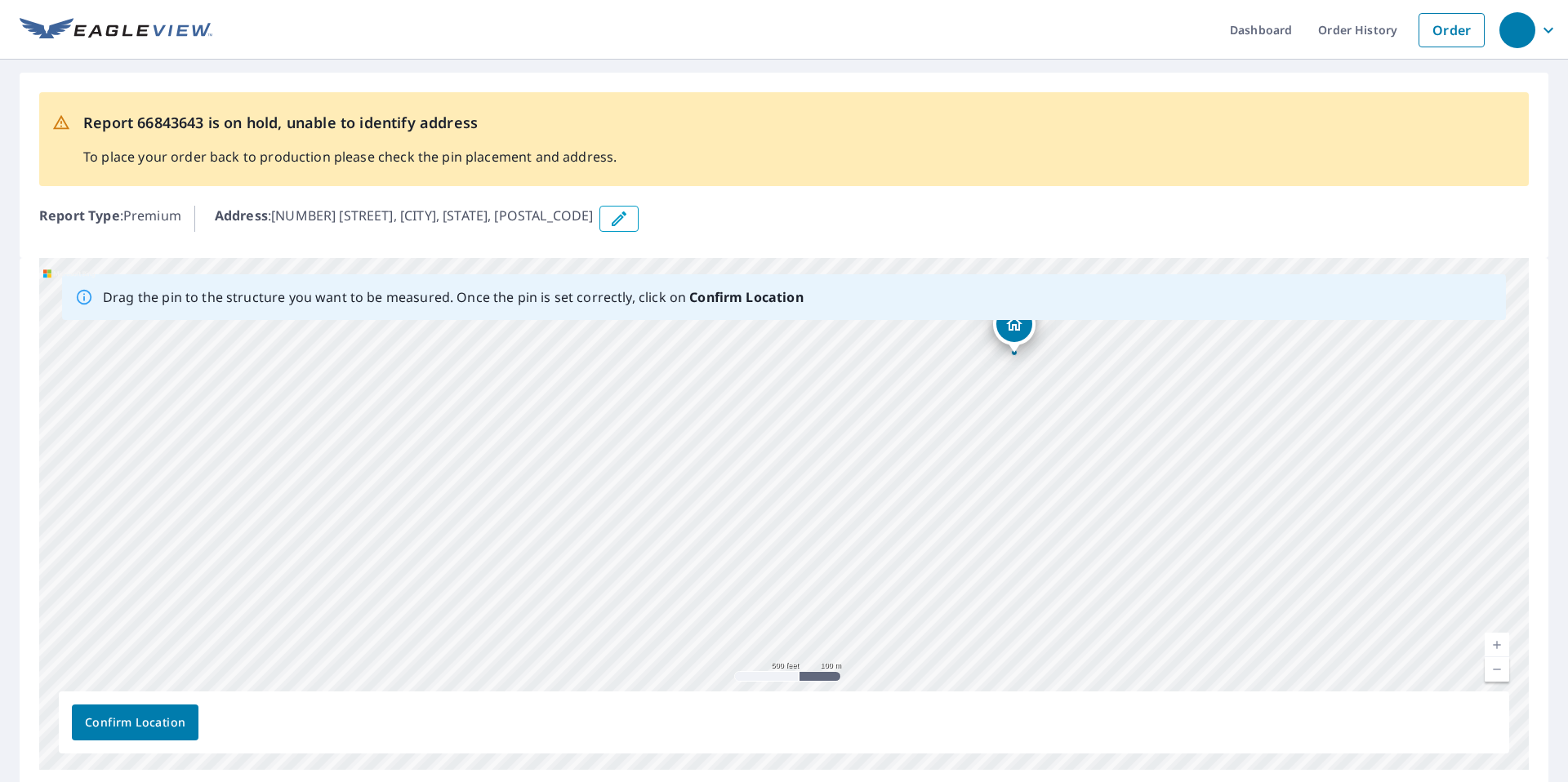 drag, startPoint x: 858, startPoint y: 427, endPoint x: 969, endPoint y: 459, distance: 115.52056 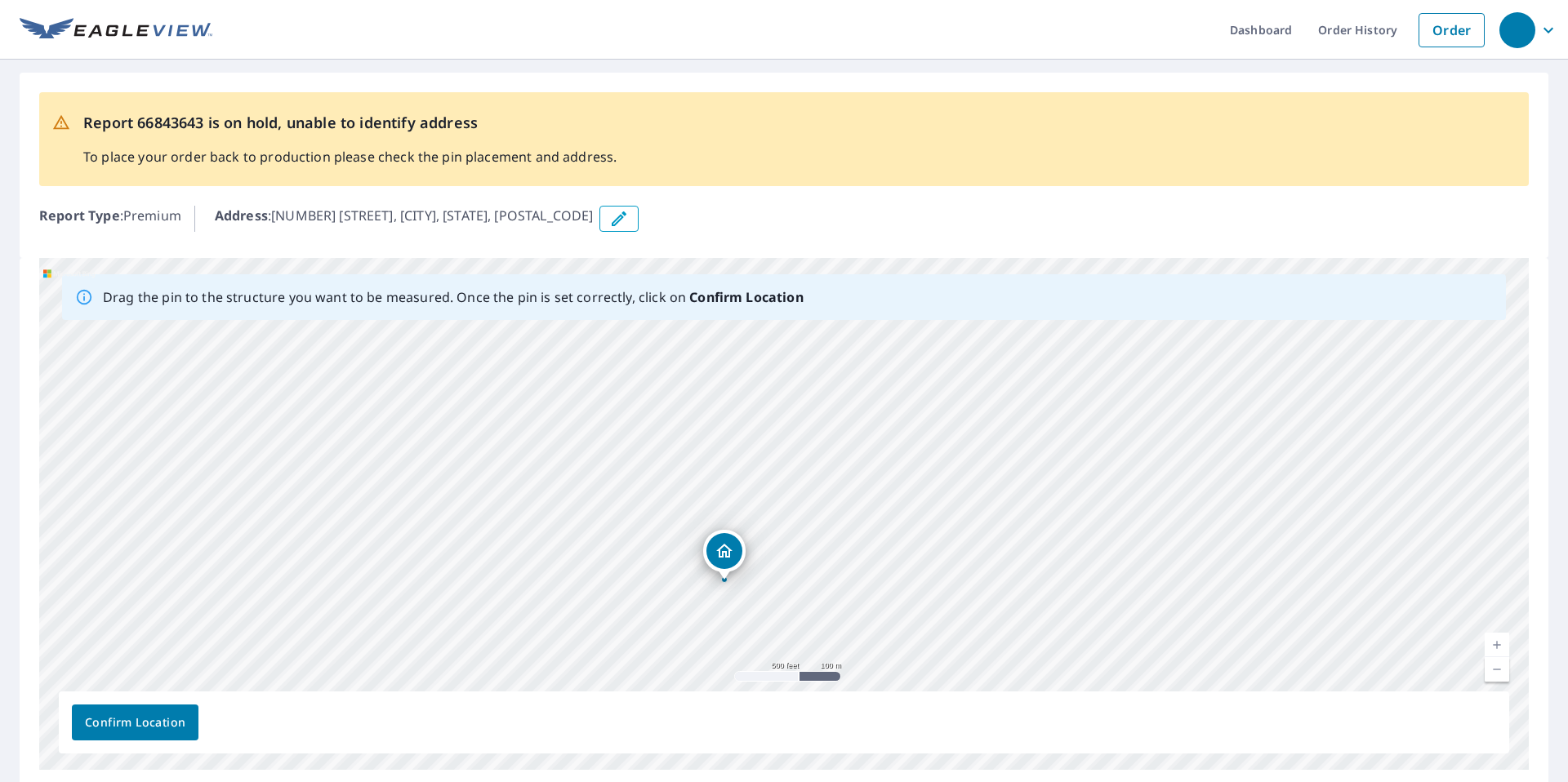 drag, startPoint x: 1022, startPoint y: 325, endPoint x: 726, endPoint y: 555, distance: 374.8546 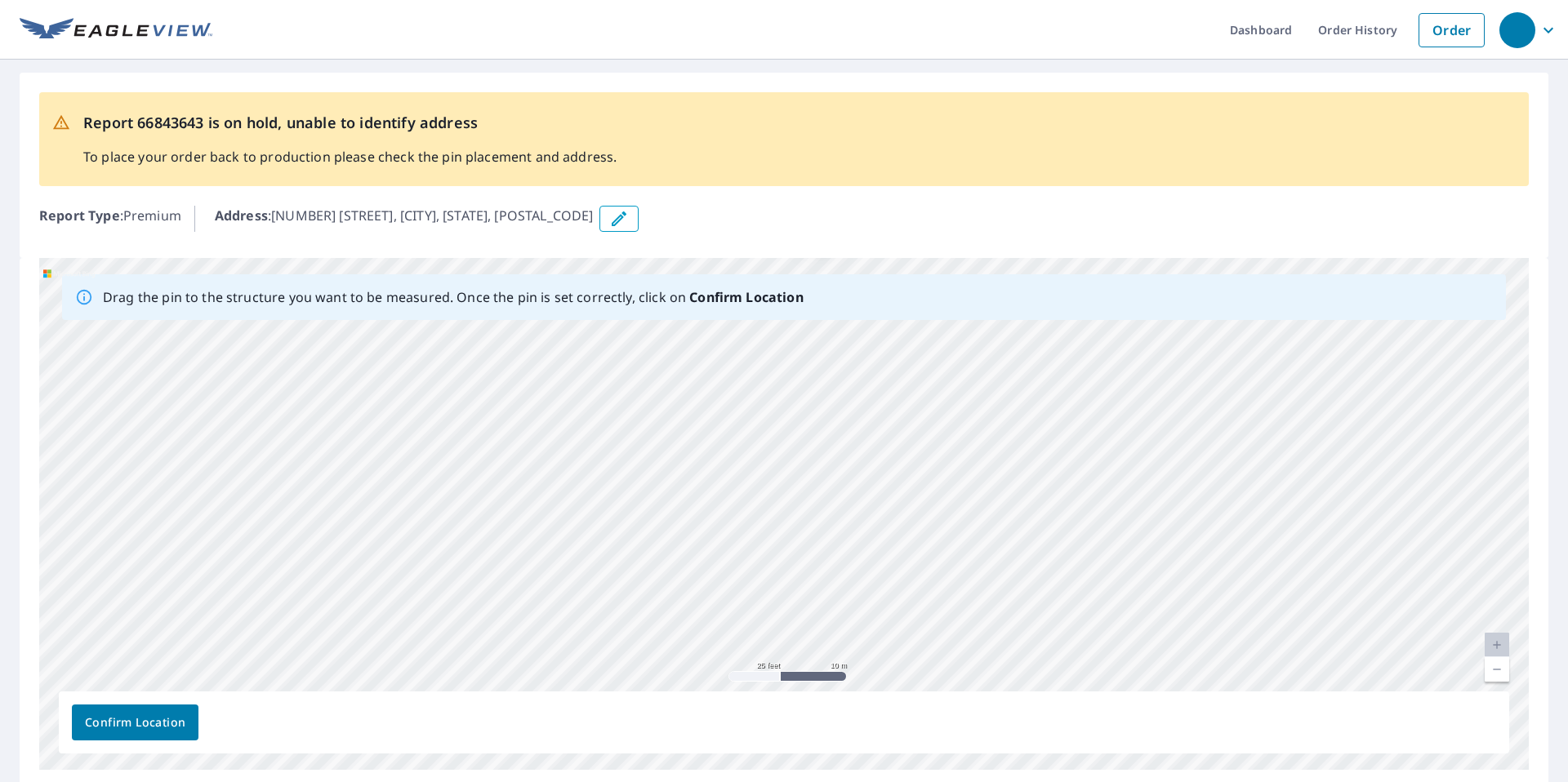 click on "[NUMBER] [STREET] [CITY], [STATE] [POSTAL_CODE]" at bounding box center (784, 513) 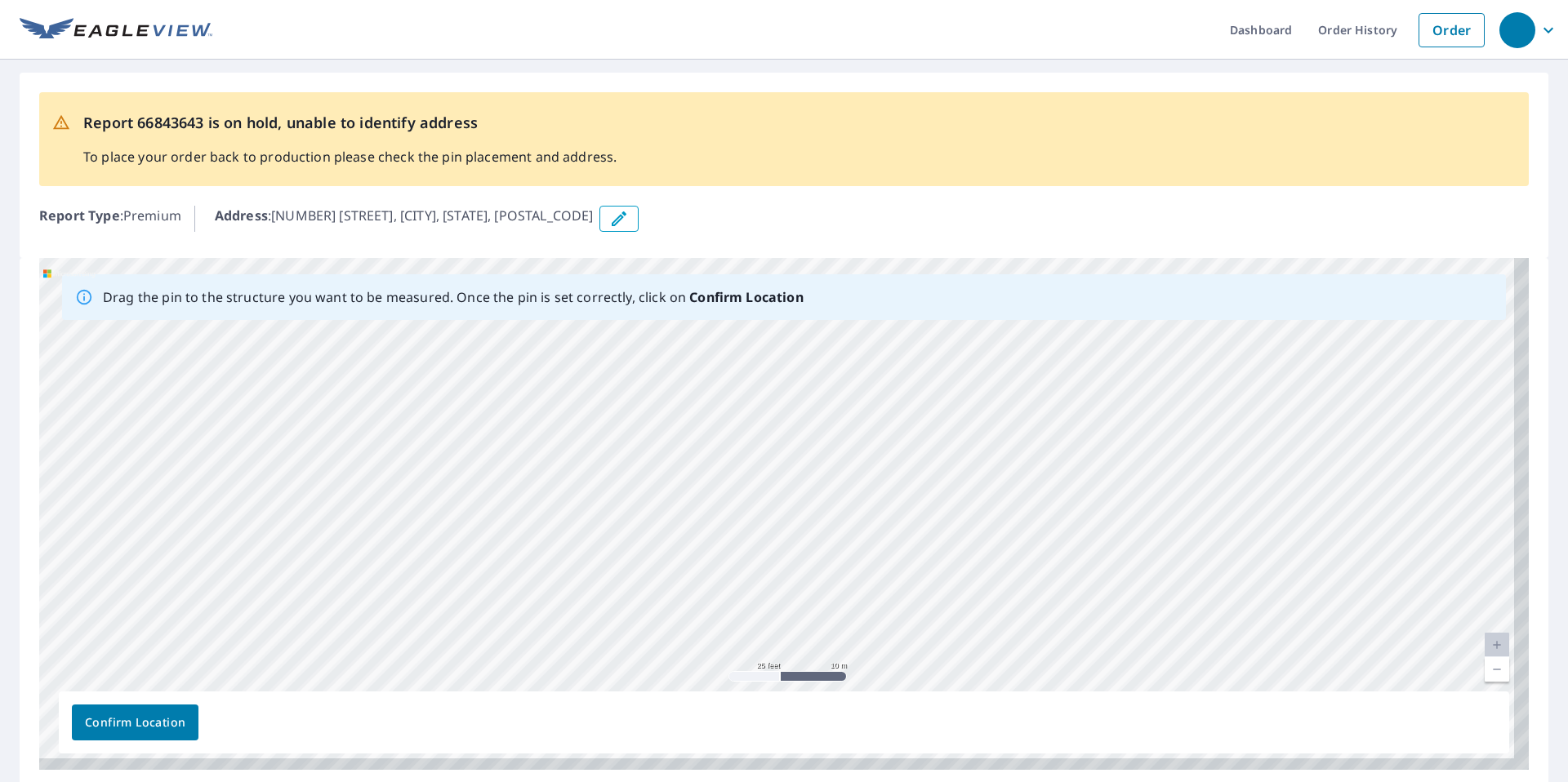 drag, startPoint x: 953, startPoint y: 538, endPoint x: 664, endPoint y: 330, distance: 356.06881 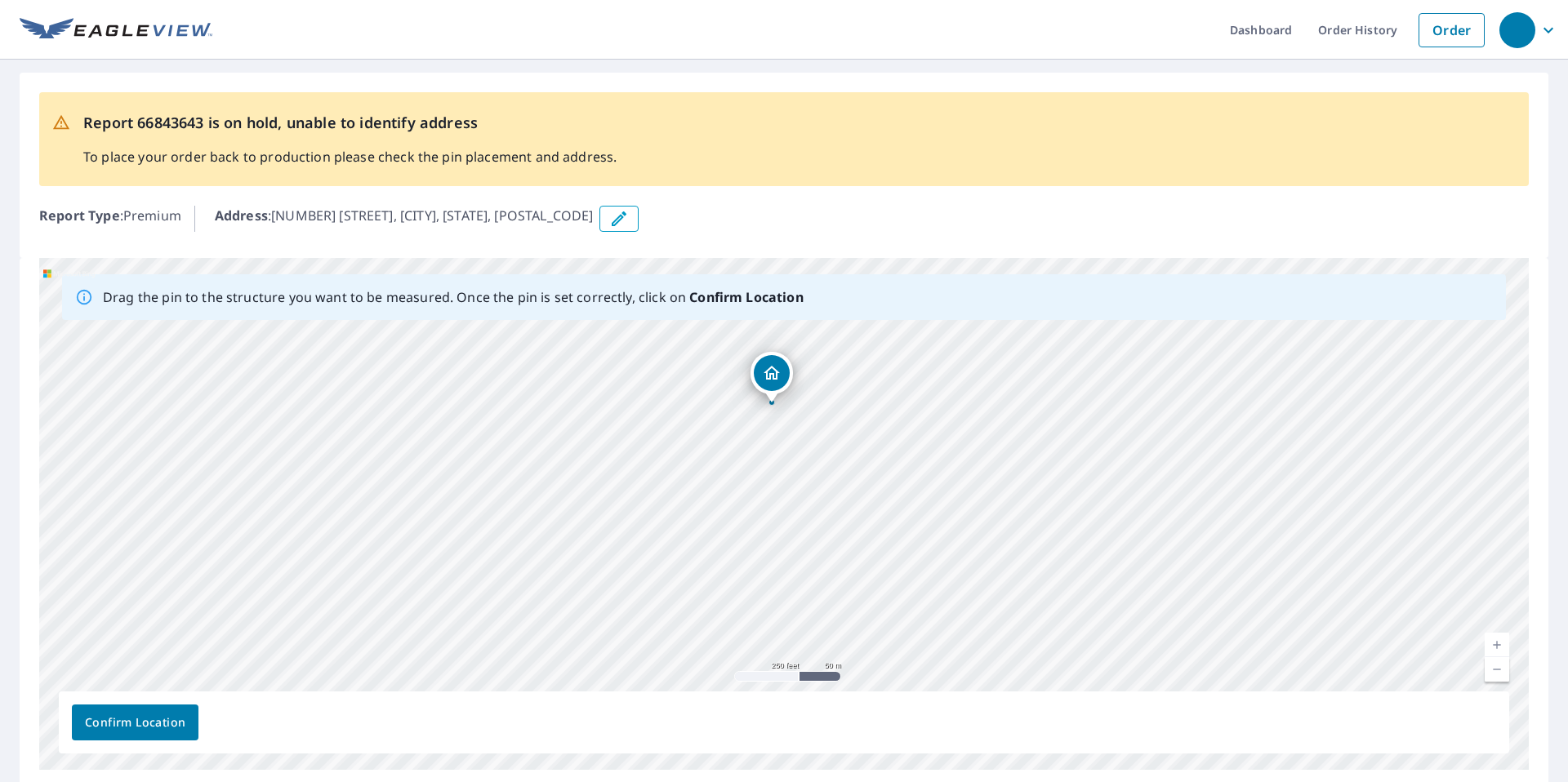 drag, startPoint x: 750, startPoint y: 490, endPoint x: 733, endPoint y: 529, distance: 42.544095 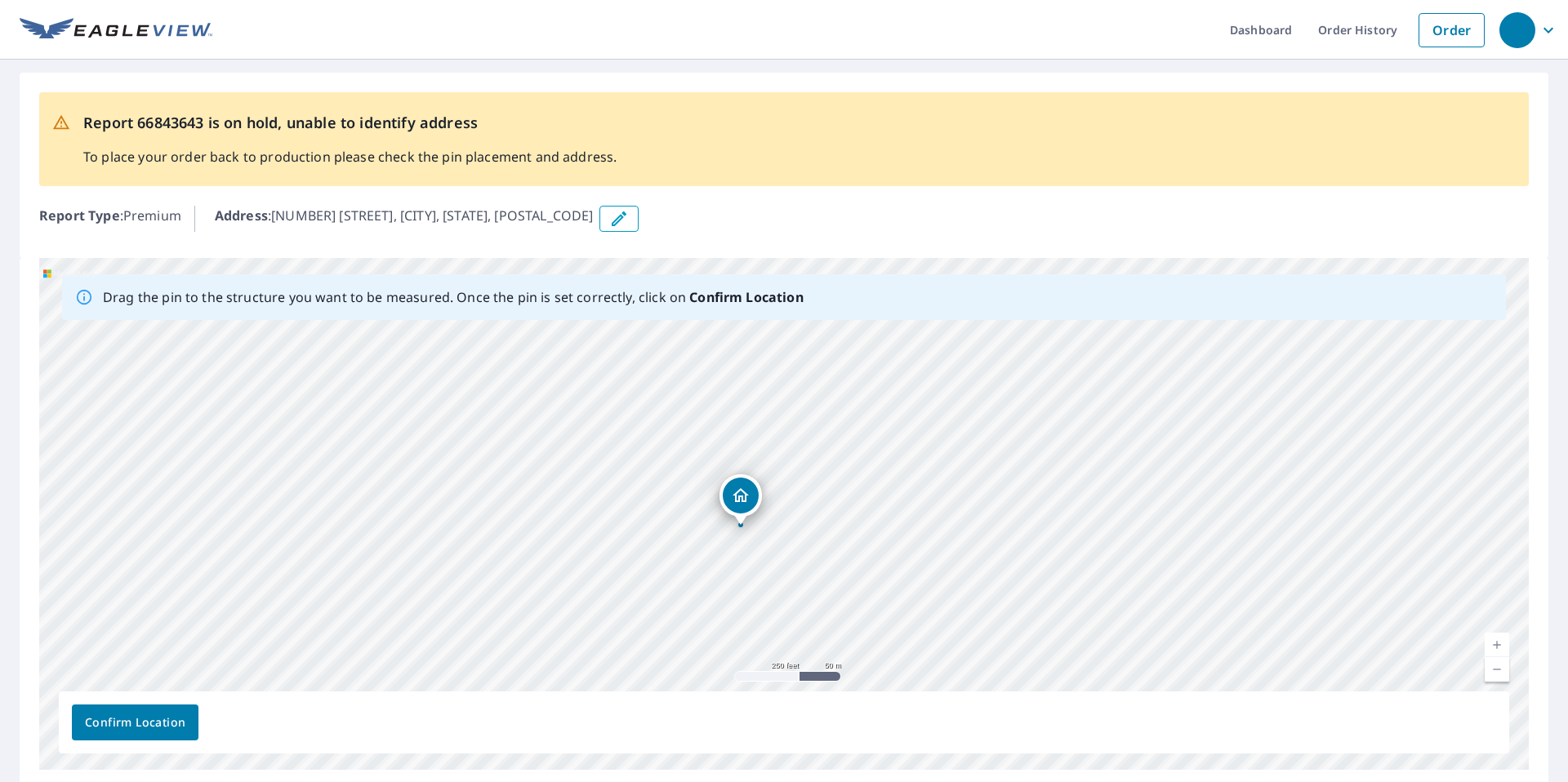 drag, startPoint x: 723, startPoint y: 521, endPoint x: 698, endPoint y: 633, distance: 114.75626 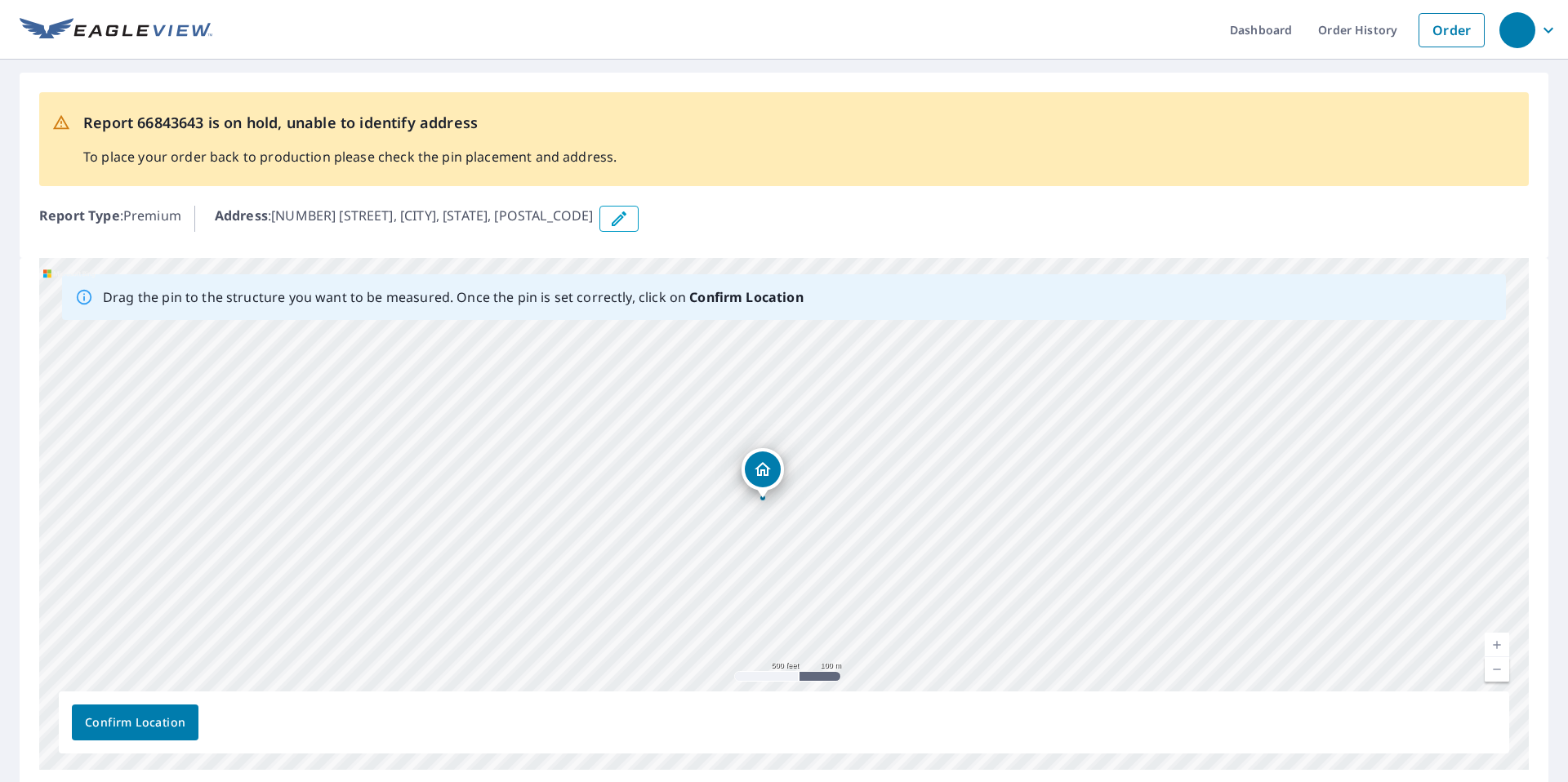 drag, startPoint x: 1071, startPoint y: 504, endPoint x: 1098, endPoint y: 474, distance: 40.36087 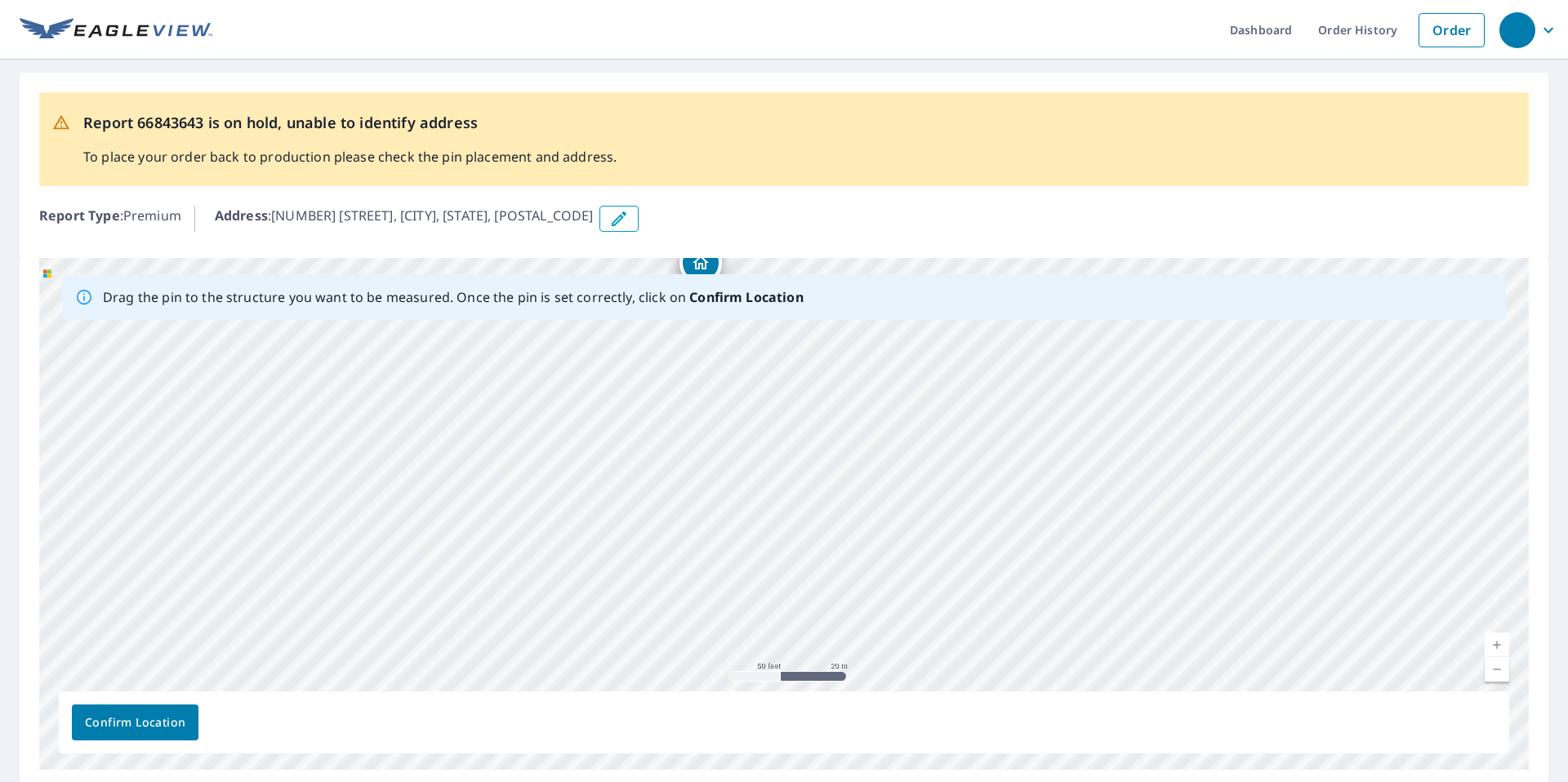 drag, startPoint x: 786, startPoint y: 487, endPoint x: 711, endPoint y: 406, distance: 110.39022 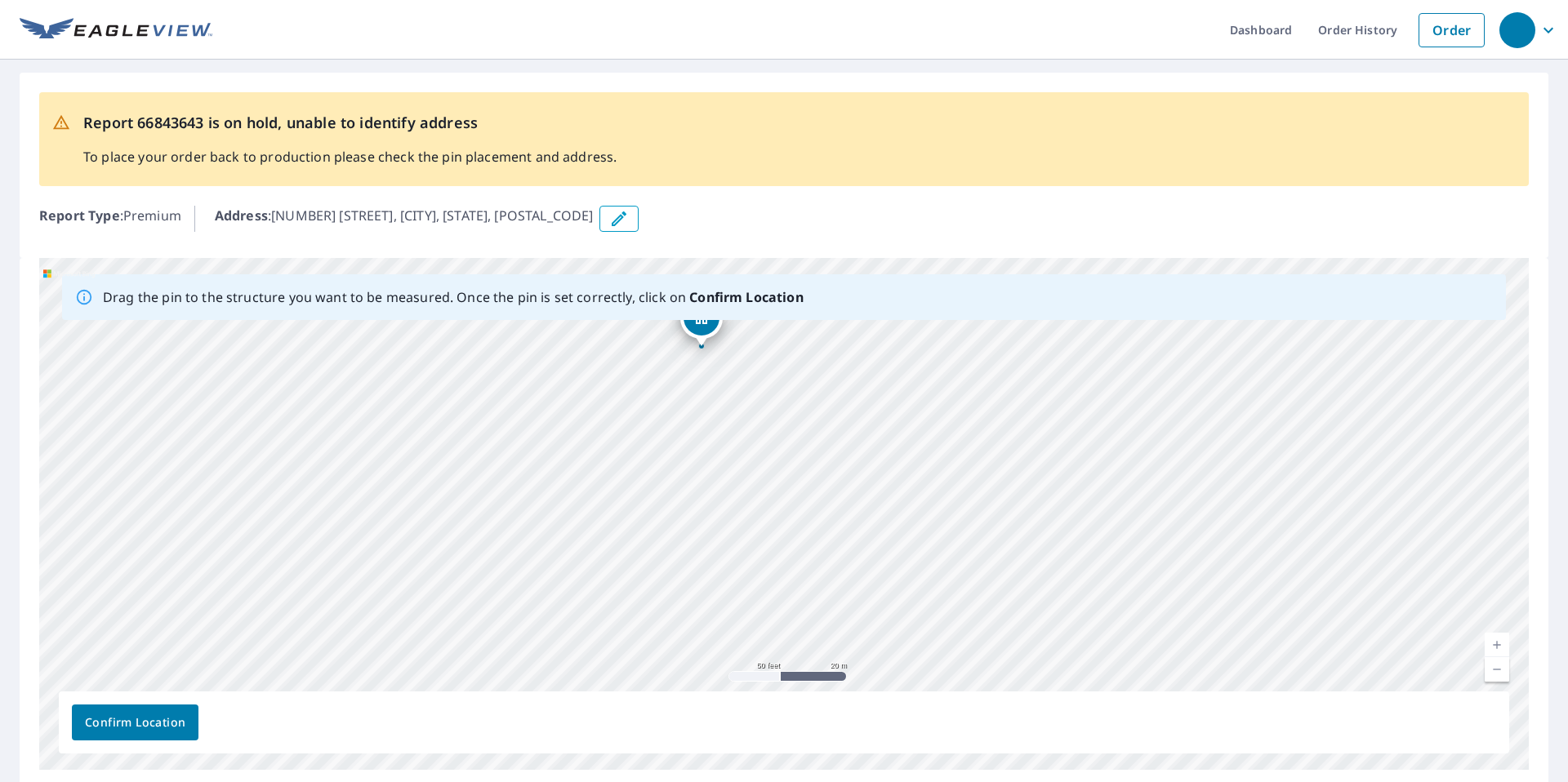 drag, startPoint x: 734, startPoint y: 531, endPoint x: 739, endPoint y: 555, distance: 24.515301 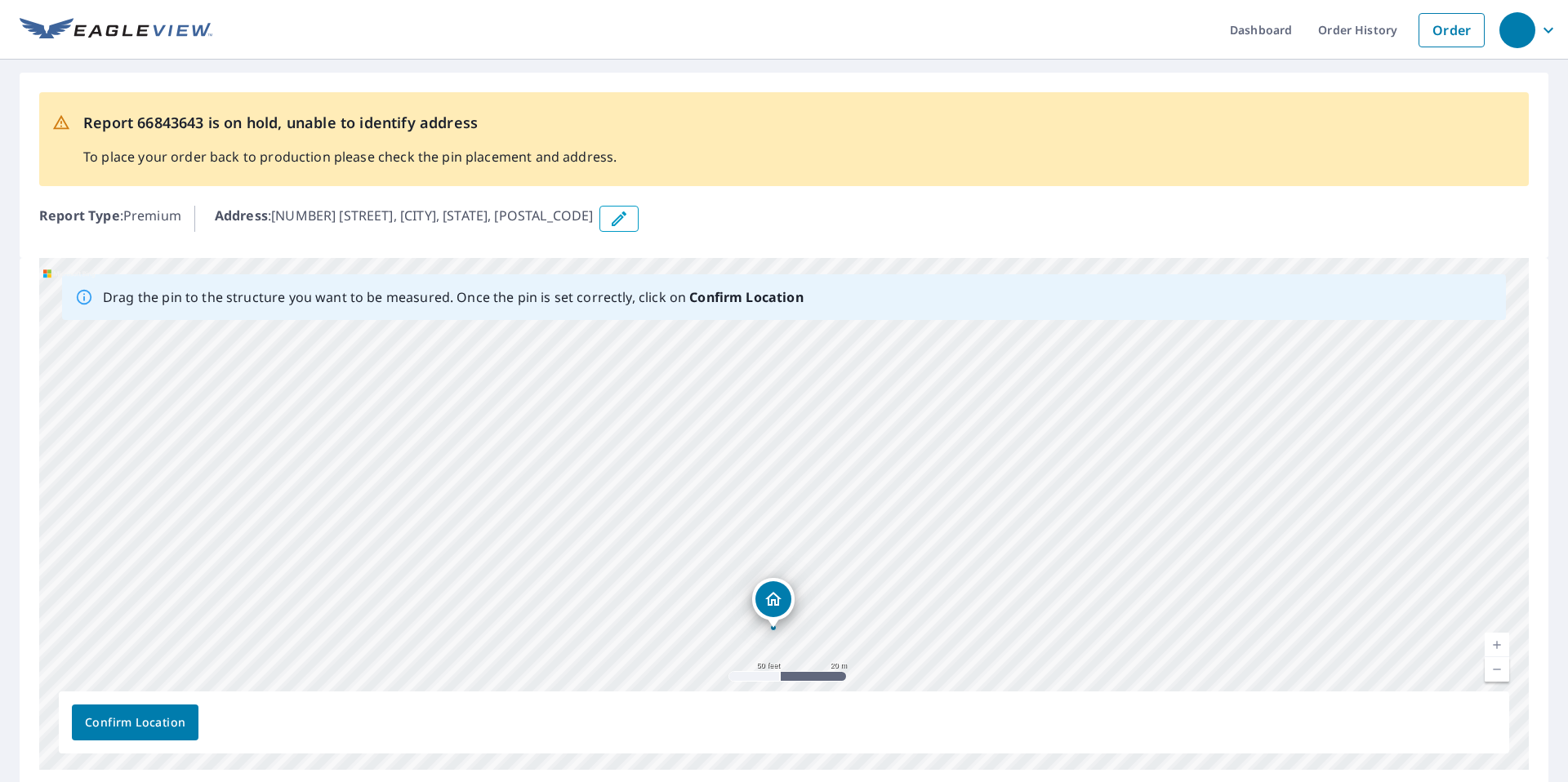drag, startPoint x: 709, startPoint y: 327, endPoint x: 778, endPoint y: 611, distance: 292.26187 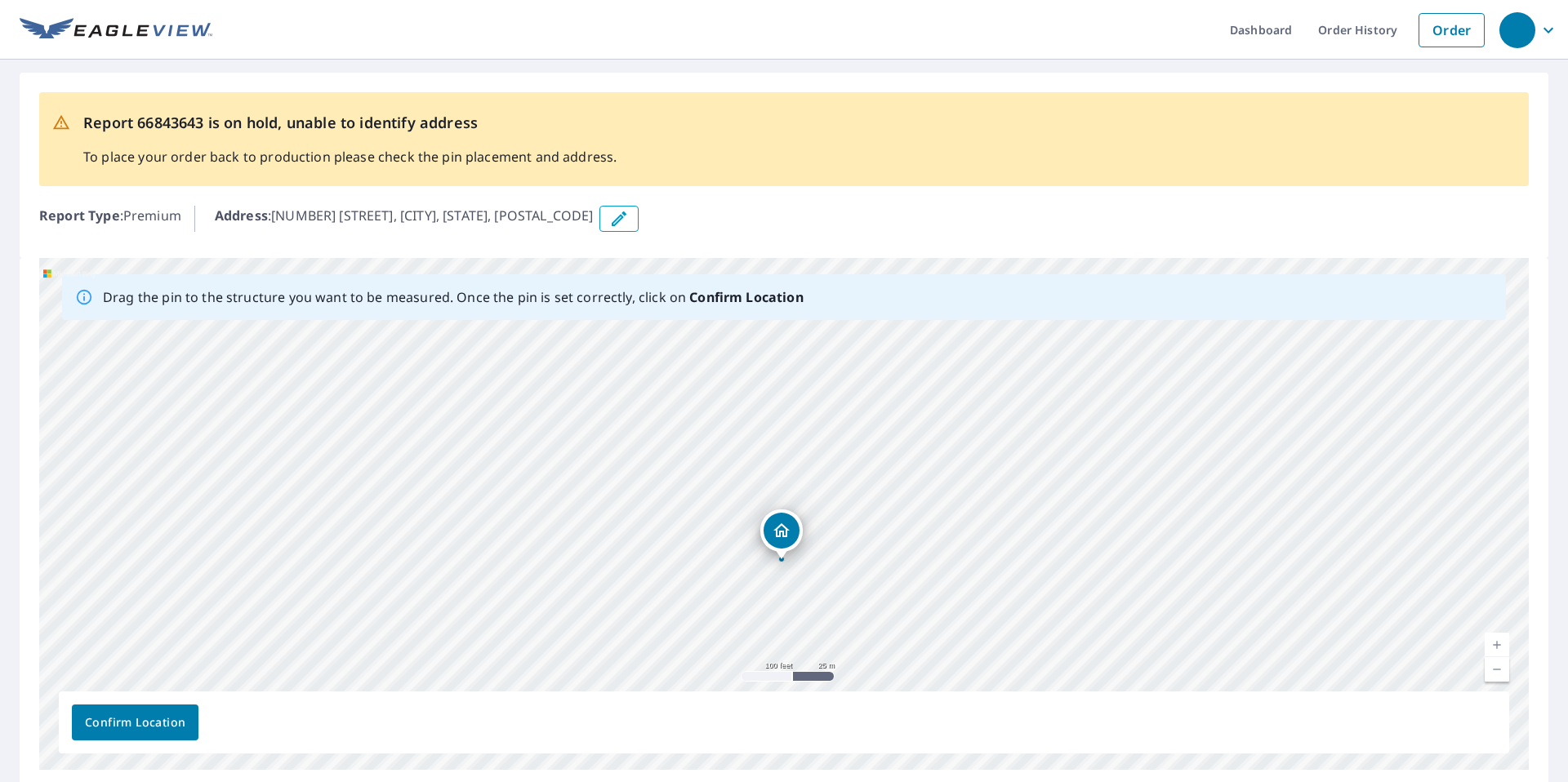 click on "Confirm Location" at bounding box center [784, 722] 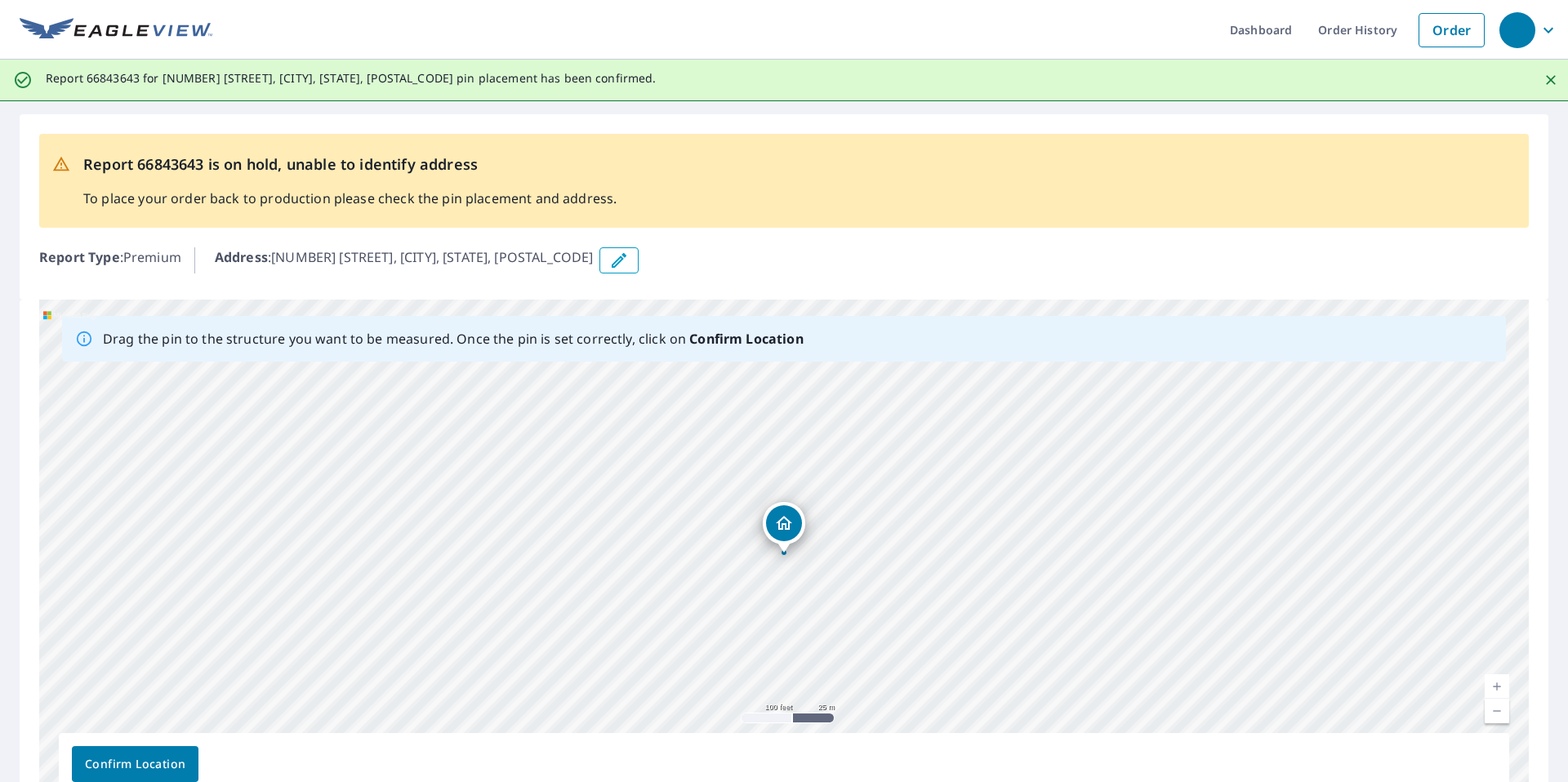 click 